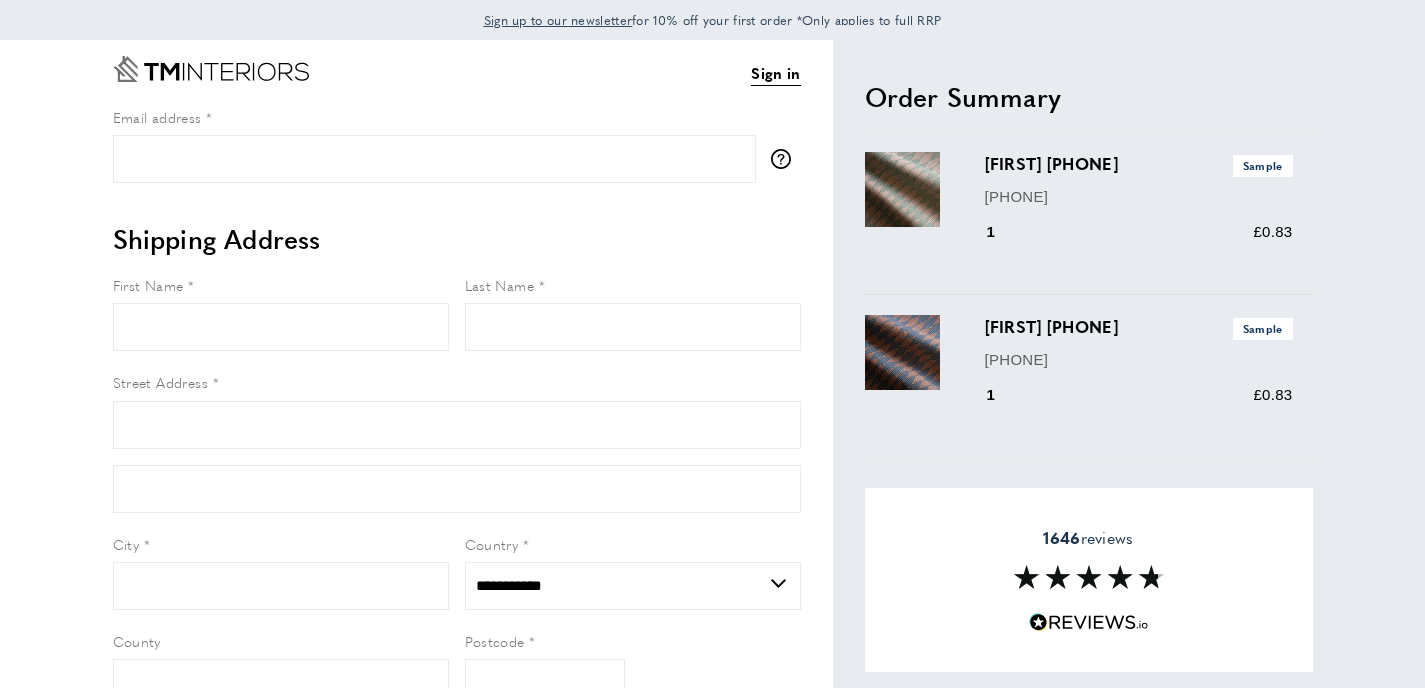 scroll, scrollTop: 0, scrollLeft: 0, axis: both 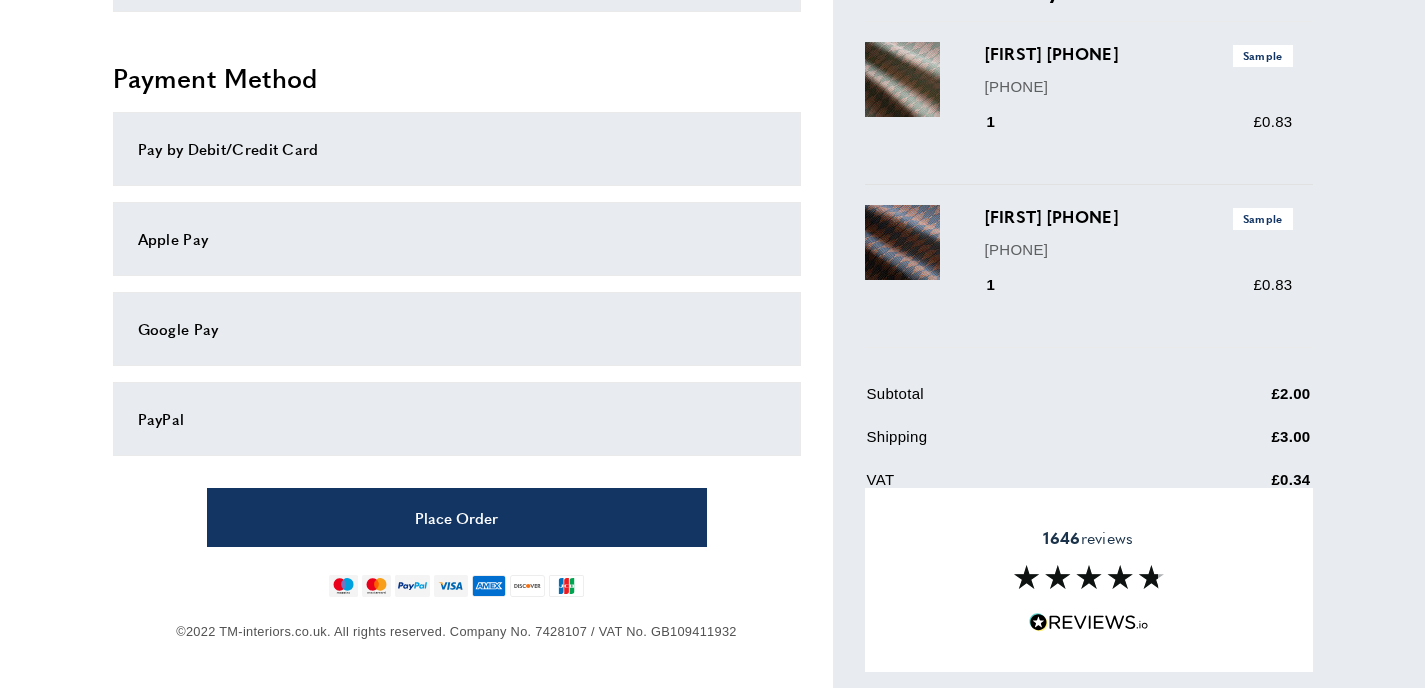click on "Apple Pay" at bounding box center [457, 239] 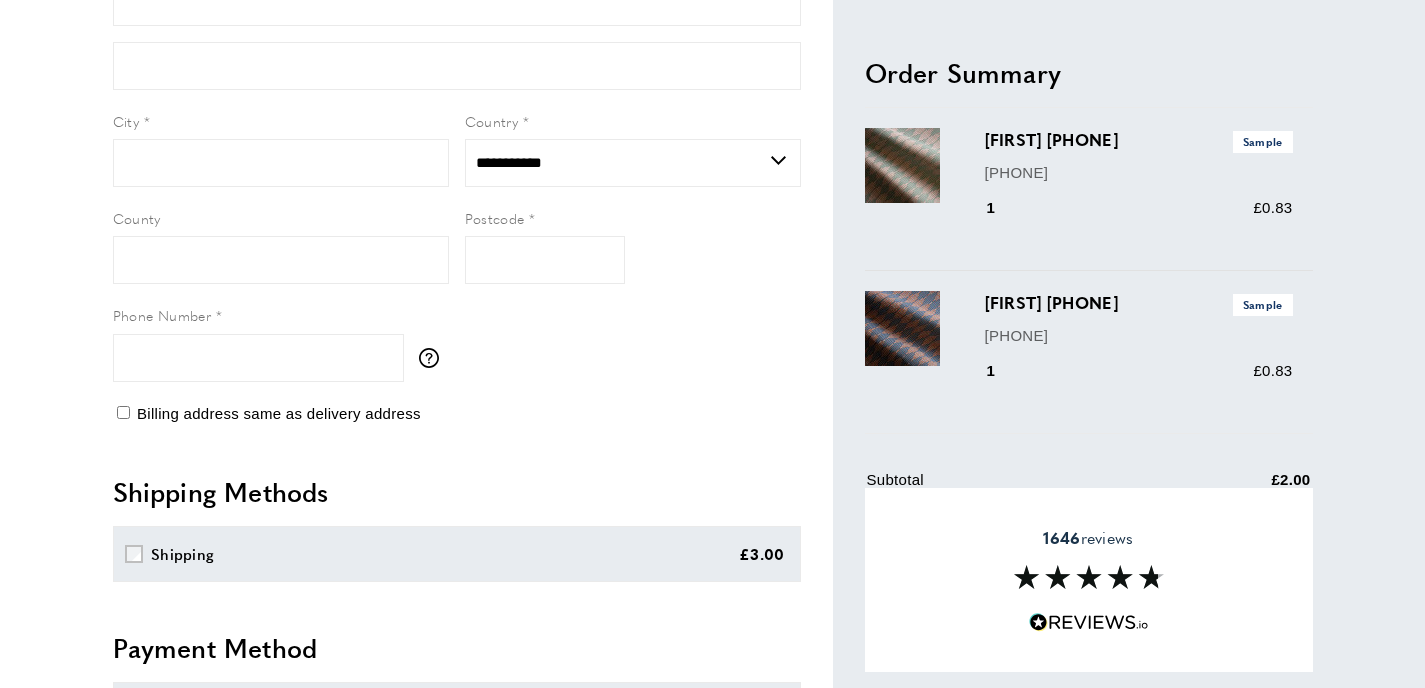 scroll, scrollTop: 57, scrollLeft: 0, axis: vertical 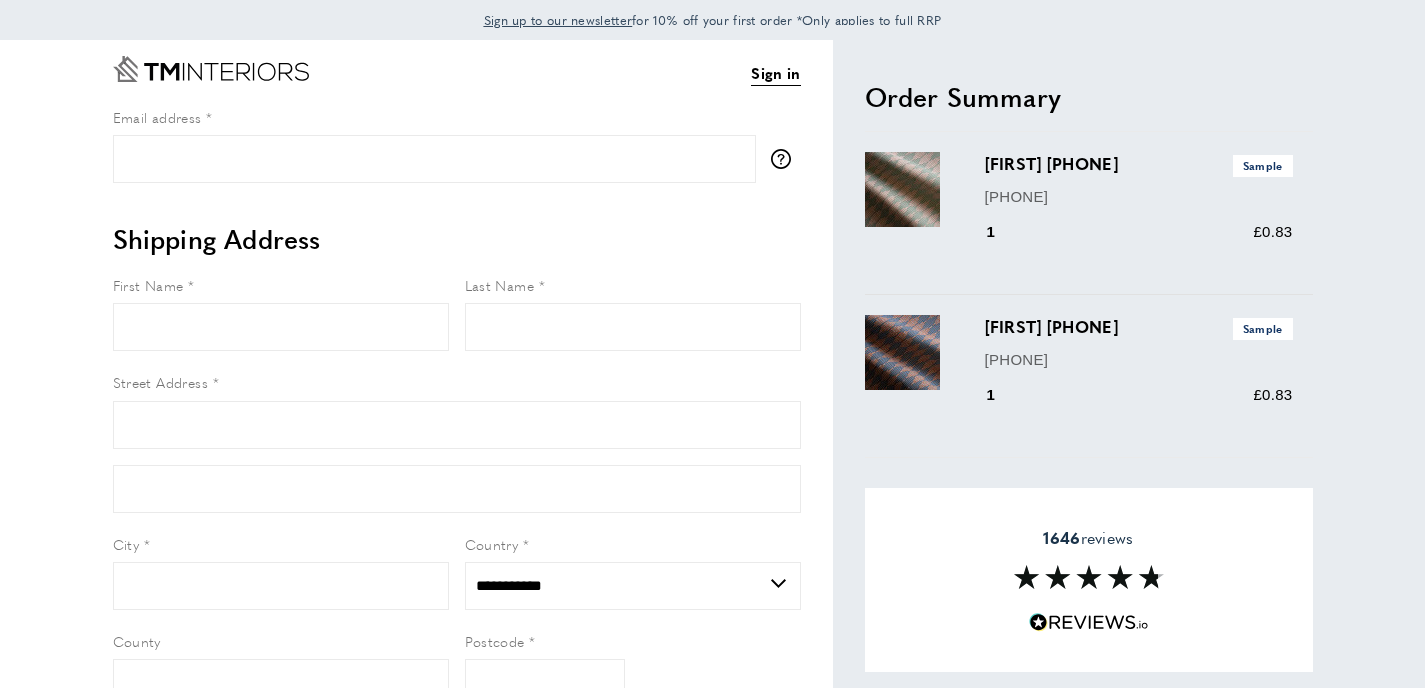 drag, startPoint x: 983, startPoint y: 169, endPoint x: 1036, endPoint y: 168, distance: 53.009434 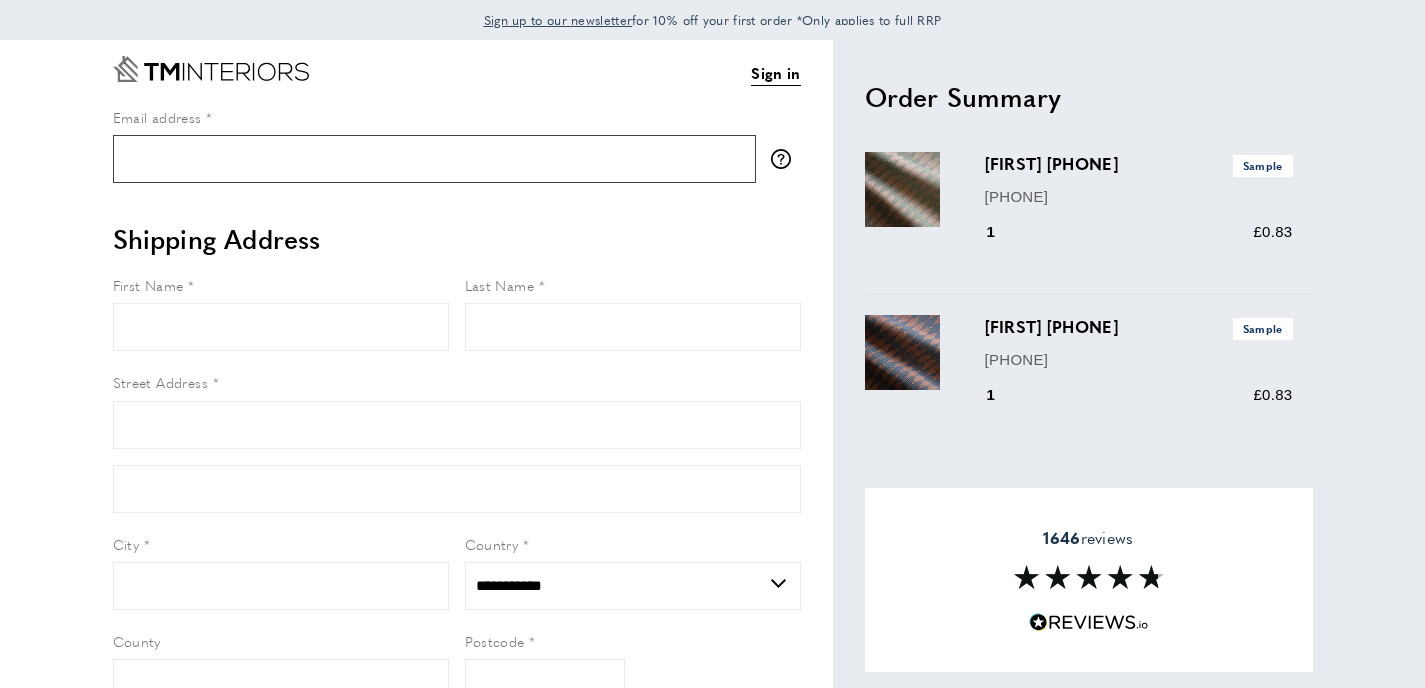 click on "Email address" at bounding box center (434, 159) 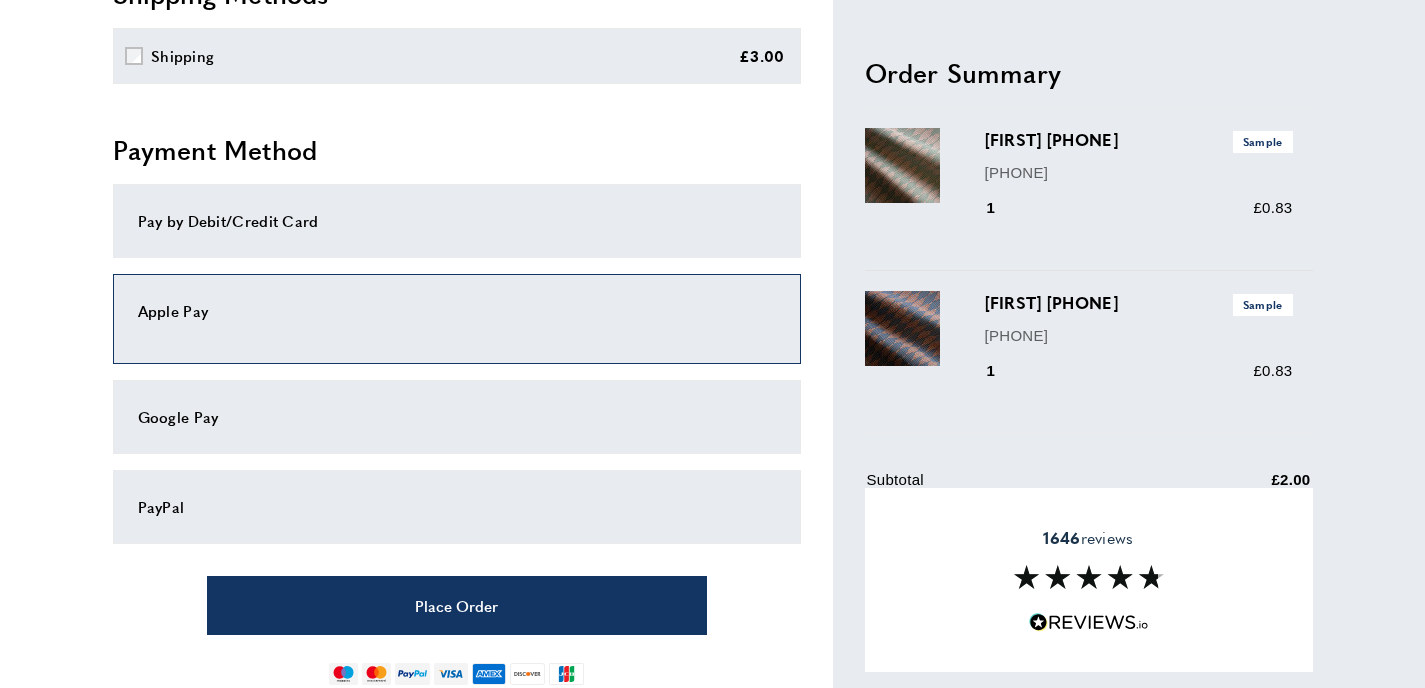 scroll, scrollTop: 640, scrollLeft: 0, axis: vertical 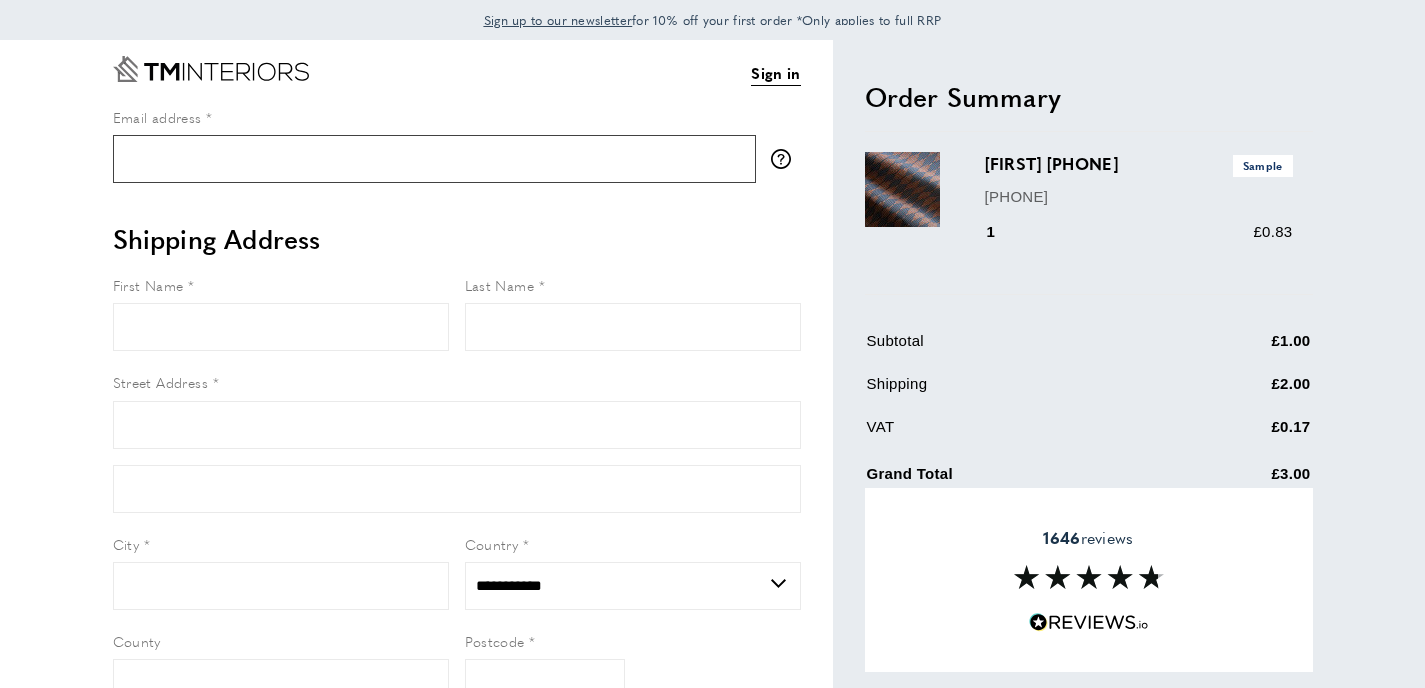 click on "Email address" at bounding box center (434, 159) 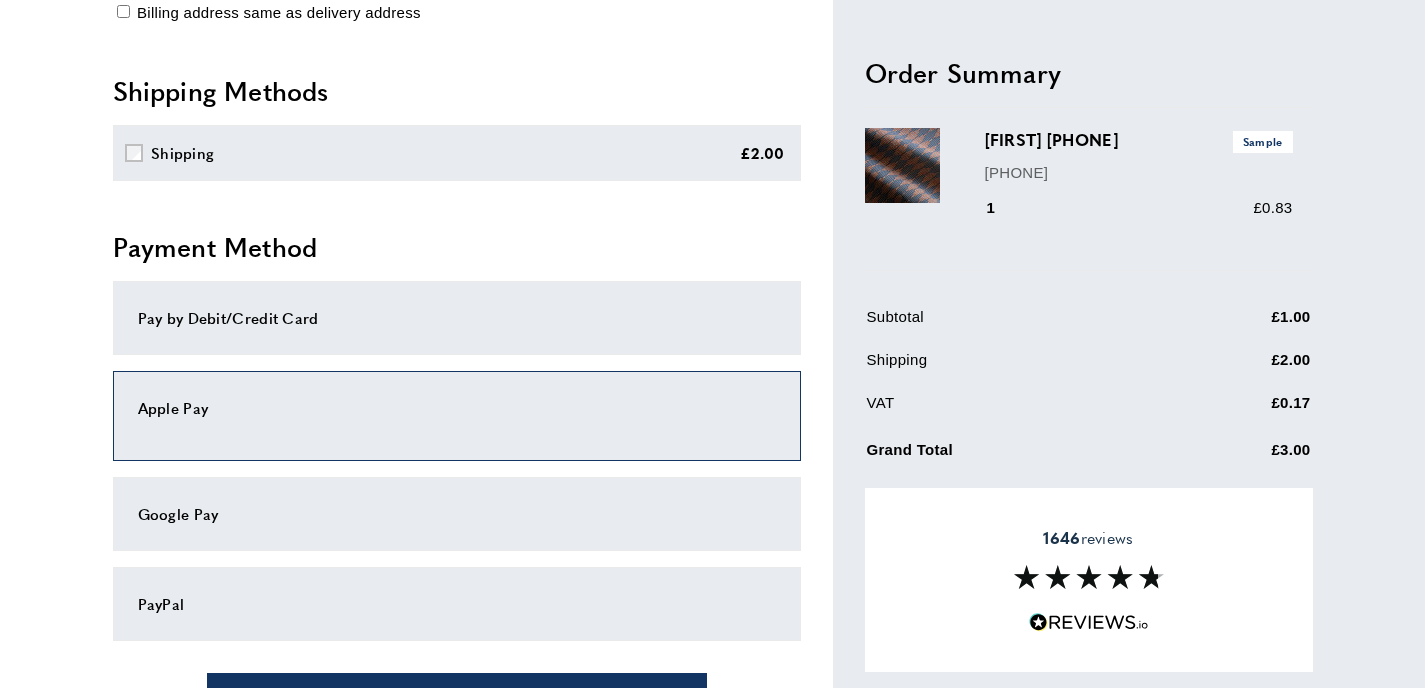 scroll, scrollTop: 715, scrollLeft: 0, axis: vertical 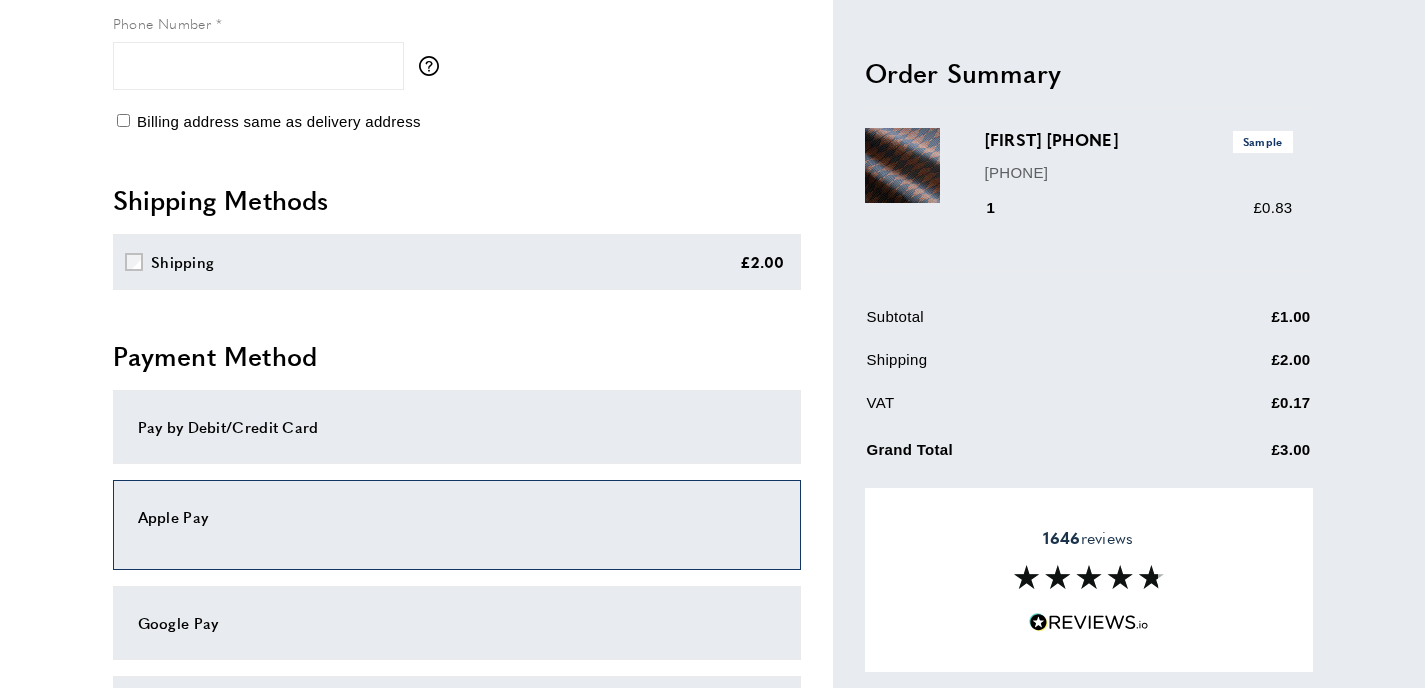 click on "Apple Pay" at bounding box center [457, 525] 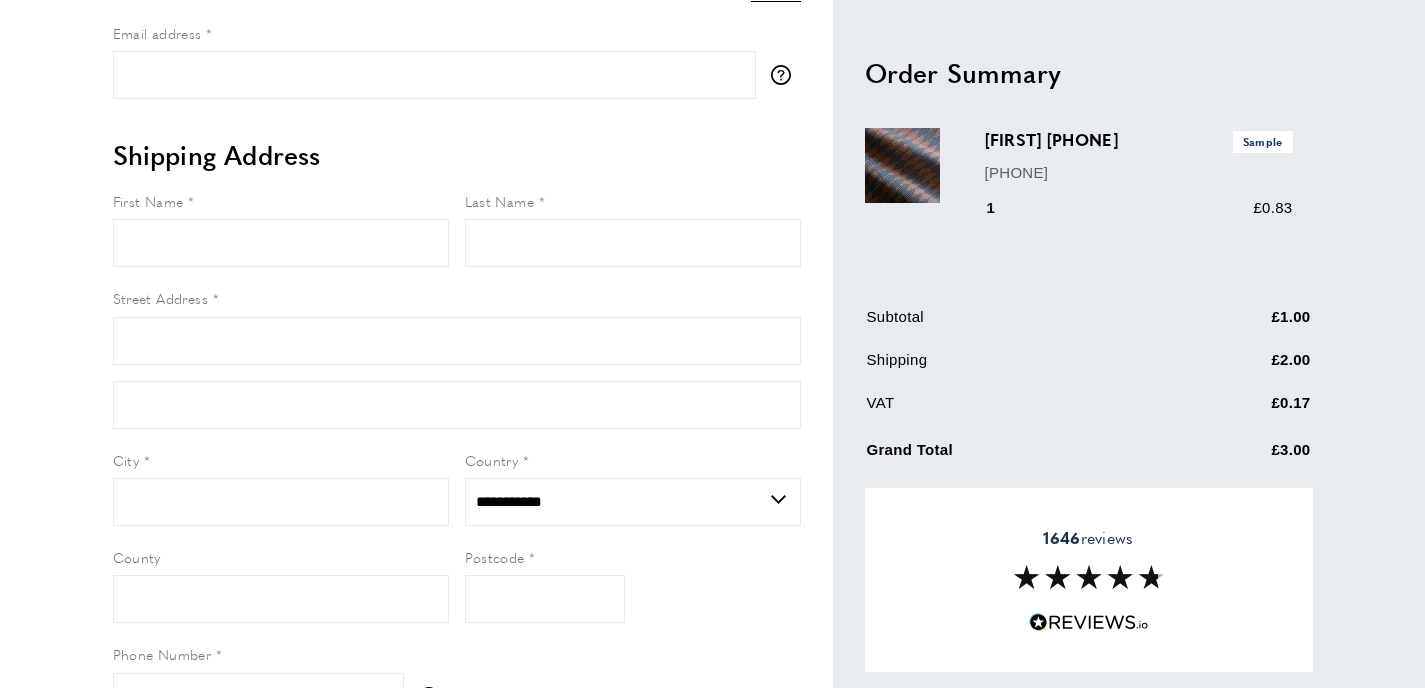 scroll, scrollTop: 0, scrollLeft: 0, axis: both 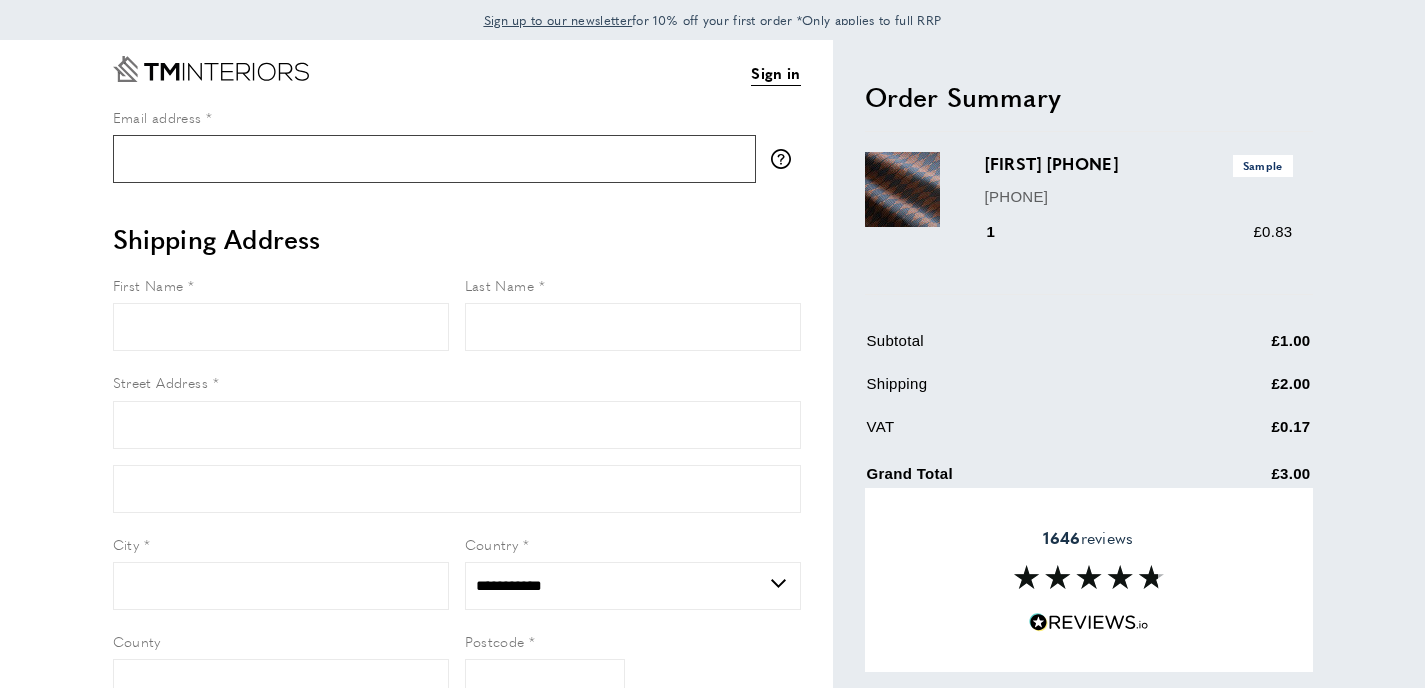 click on "Email address" at bounding box center (434, 159) 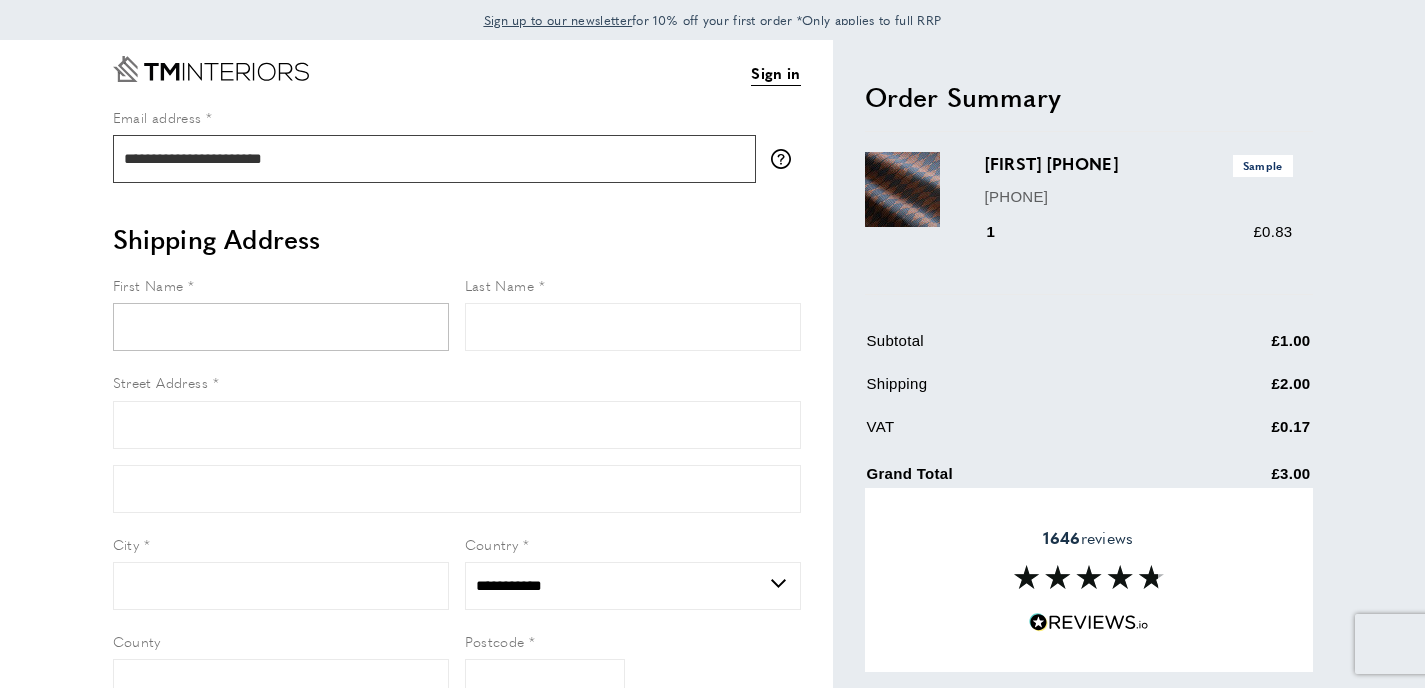 type on "**********" 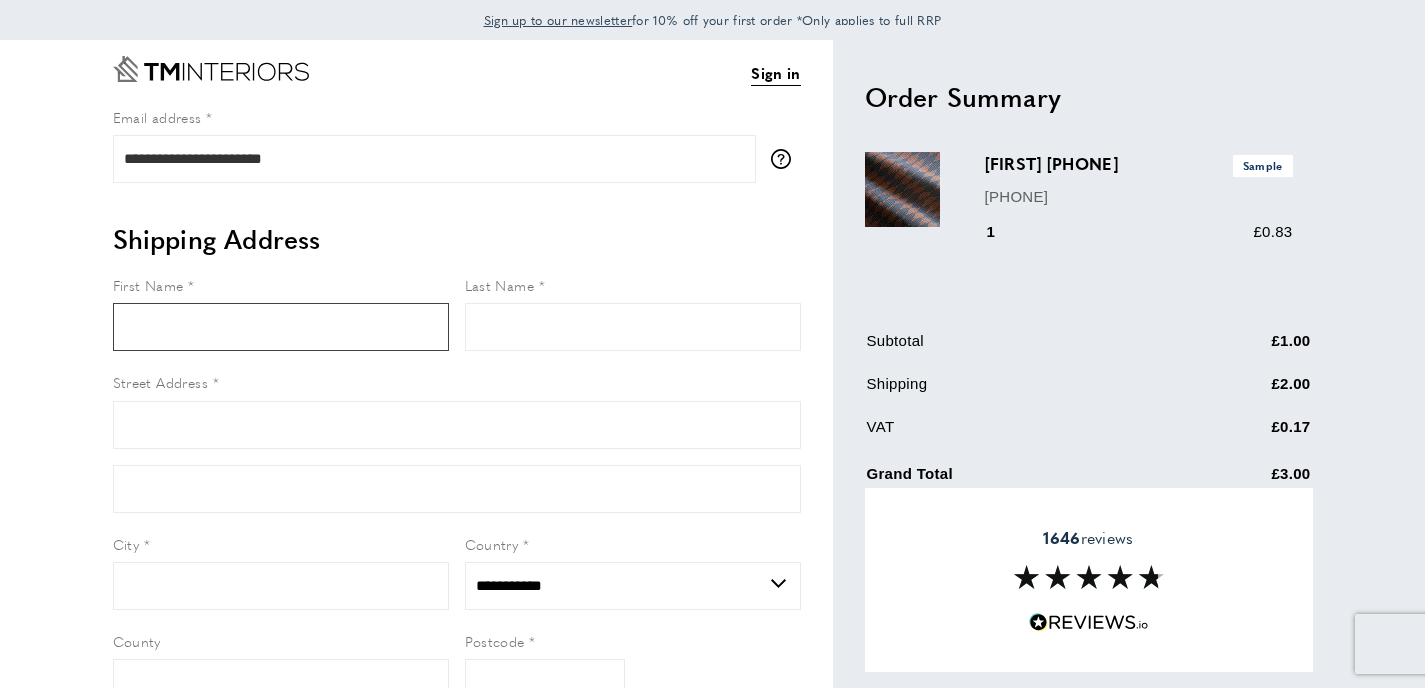 click on "First Name" at bounding box center [281, 327] 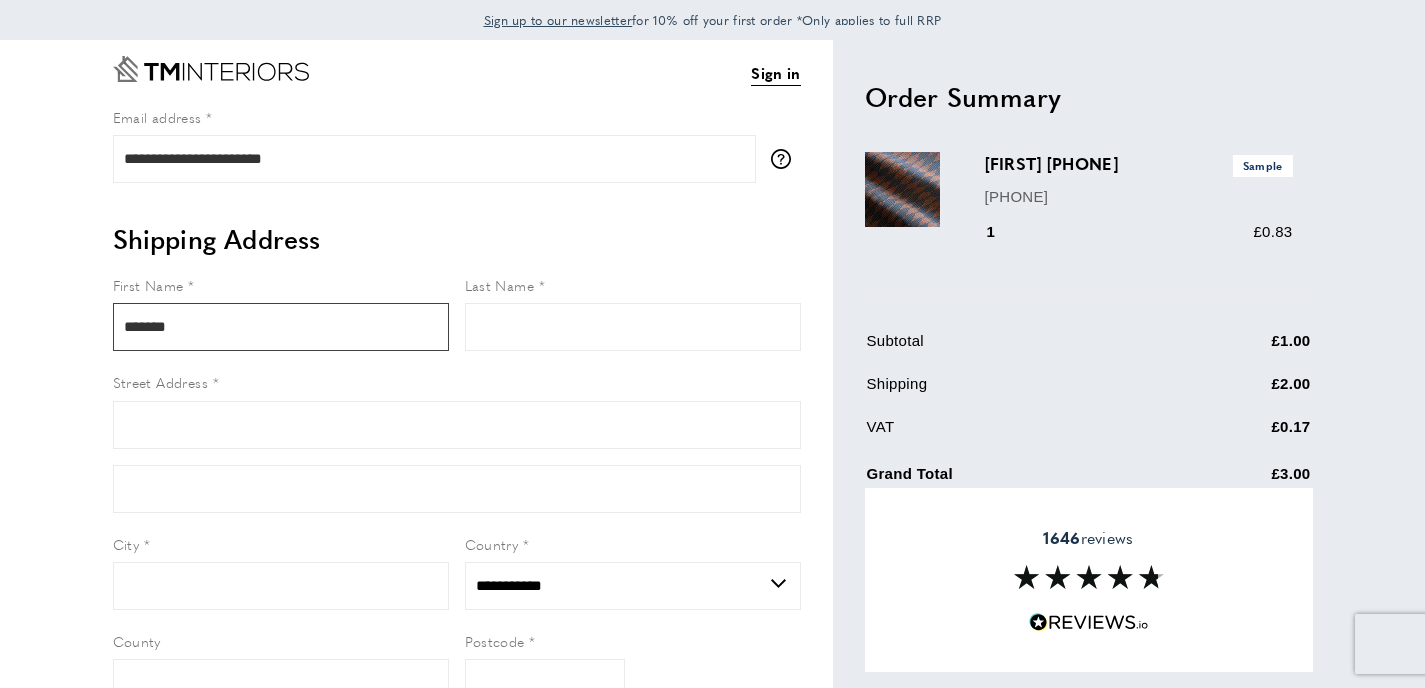 type on "*******" 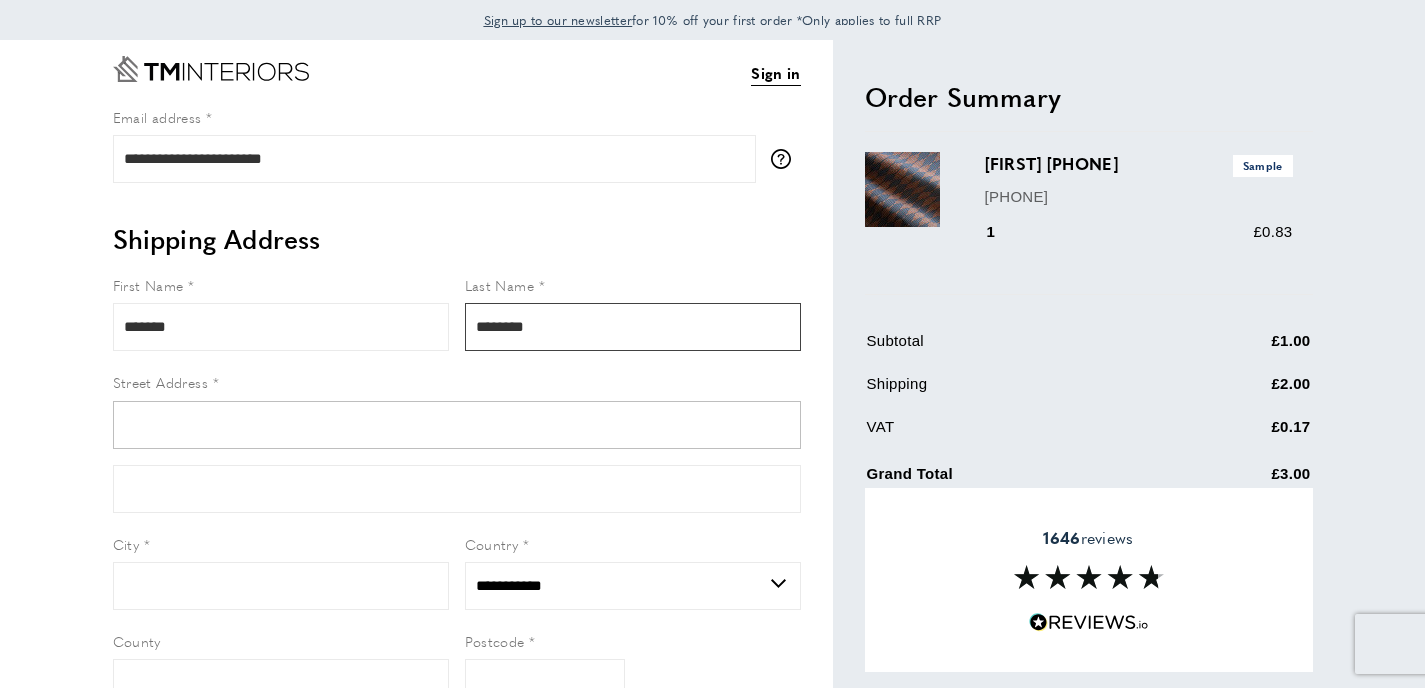 type on "********" 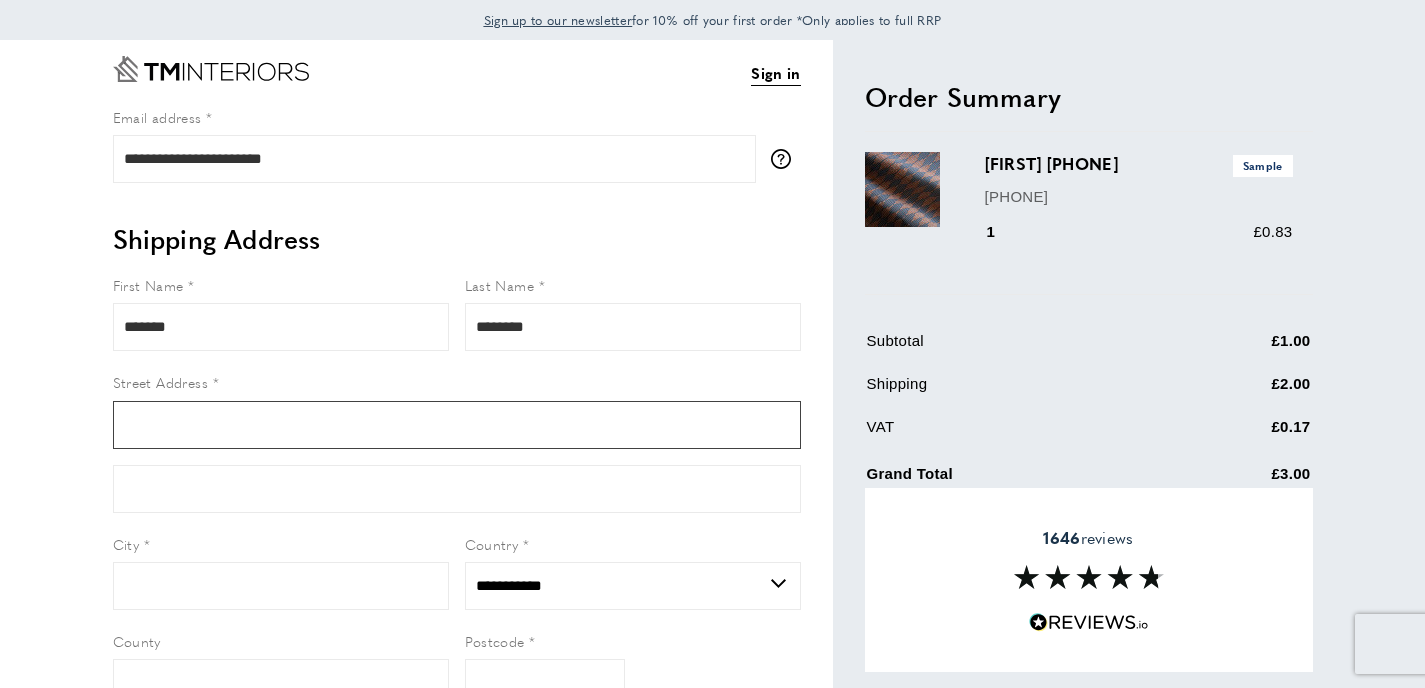 click on "Street Address" at bounding box center [457, 425] 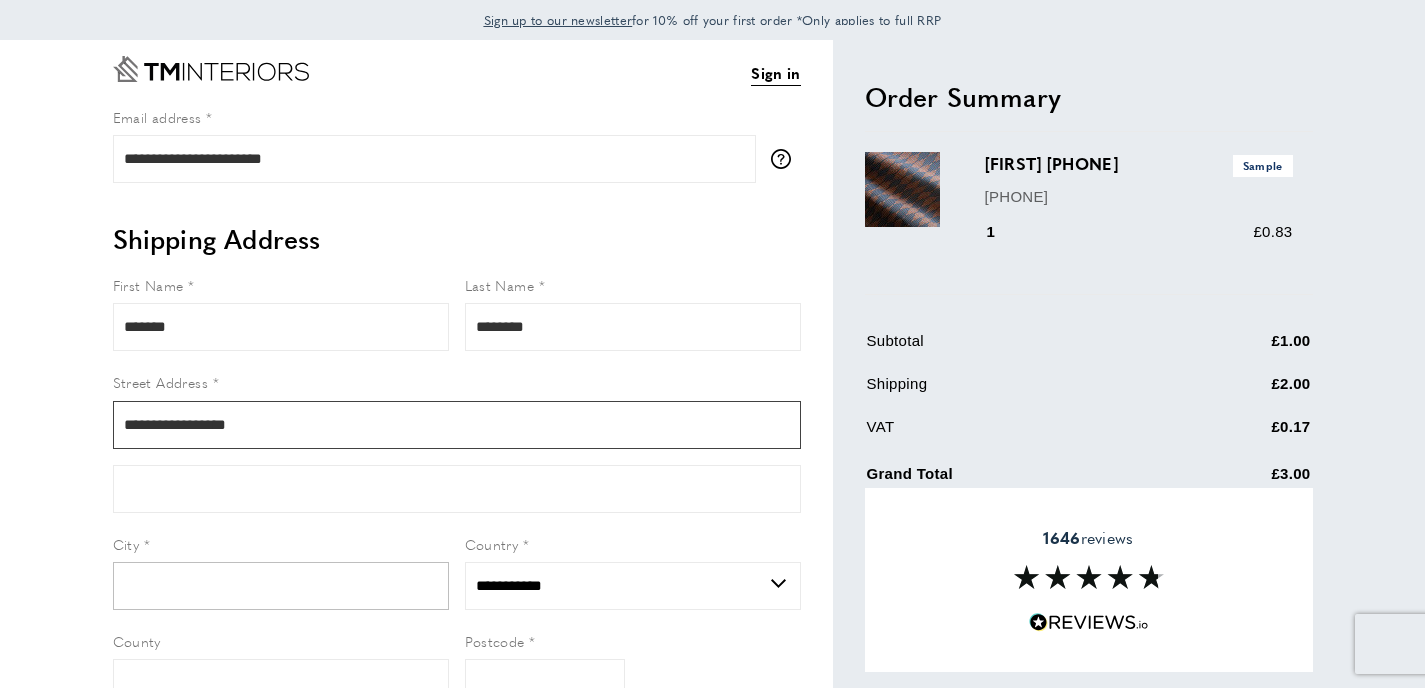 type on "**********" 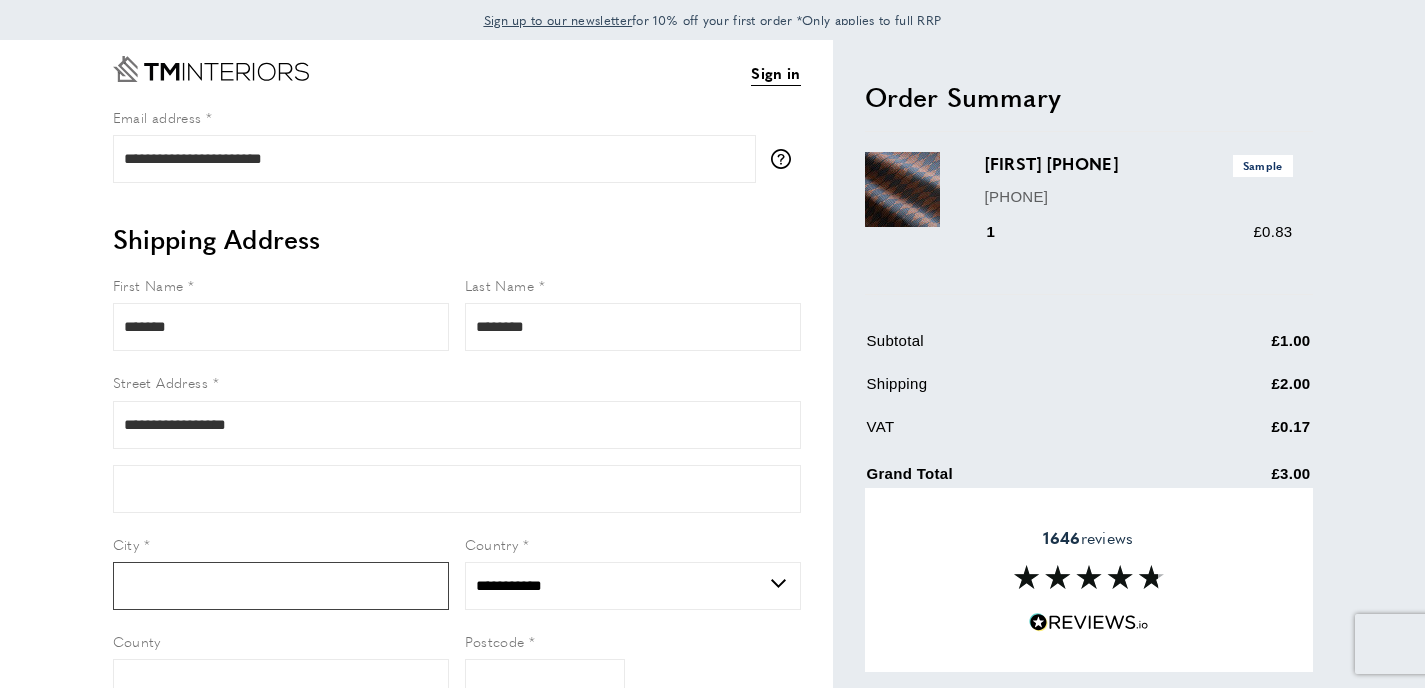 click on "City" at bounding box center [281, 586] 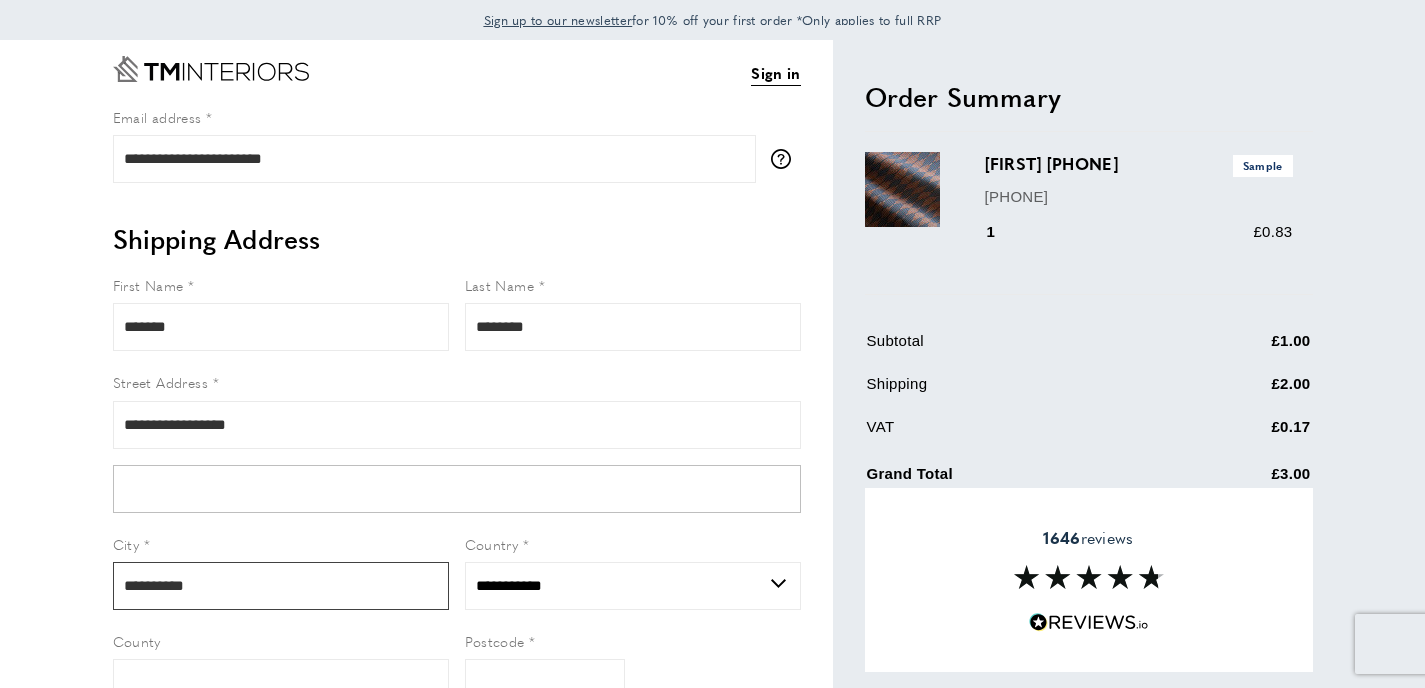 scroll, scrollTop: 188, scrollLeft: 0, axis: vertical 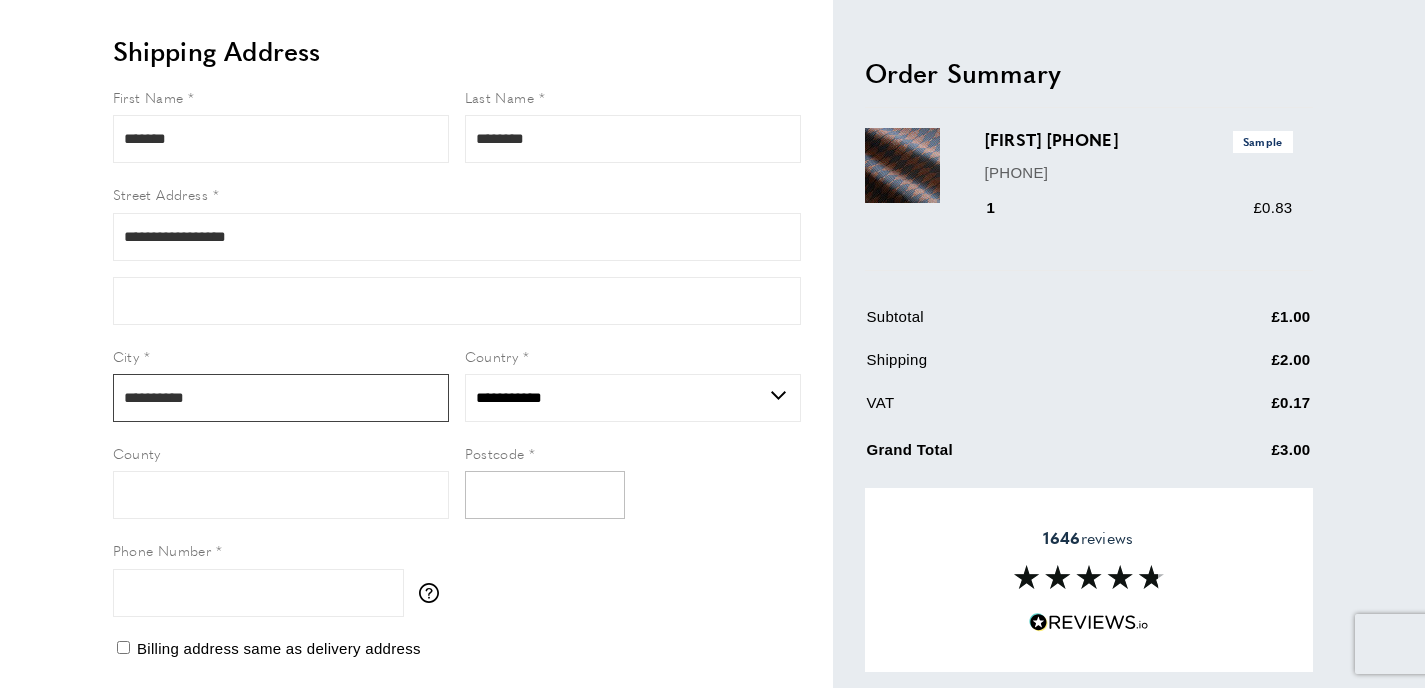 type on "**********" 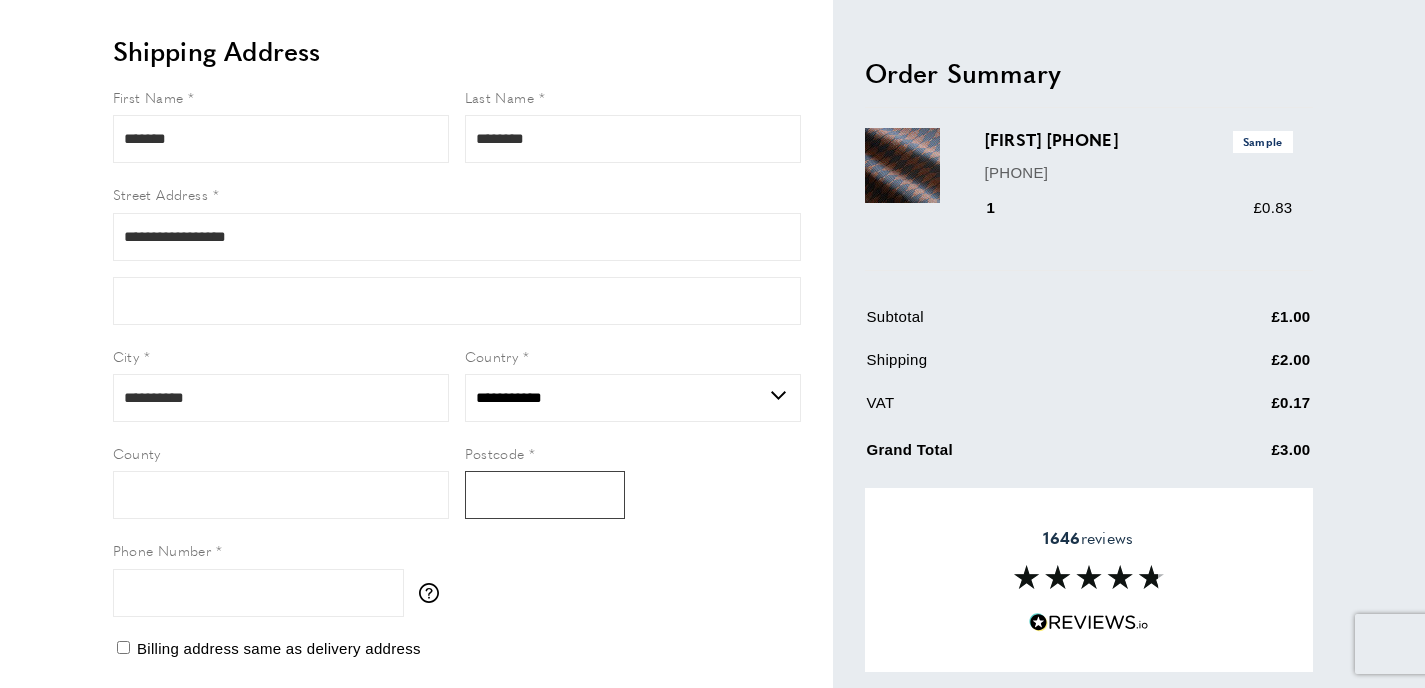 click on "Postcode" at bounding box center (545, 495) 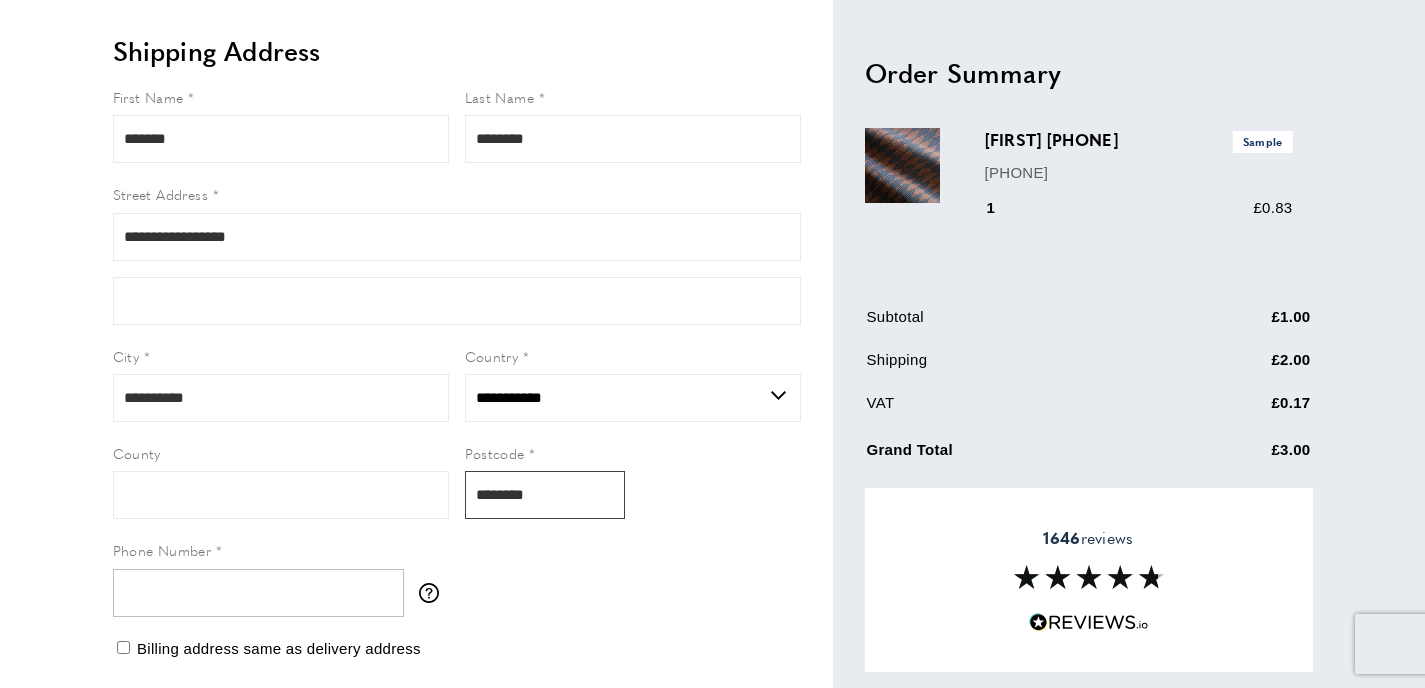 type on "********" 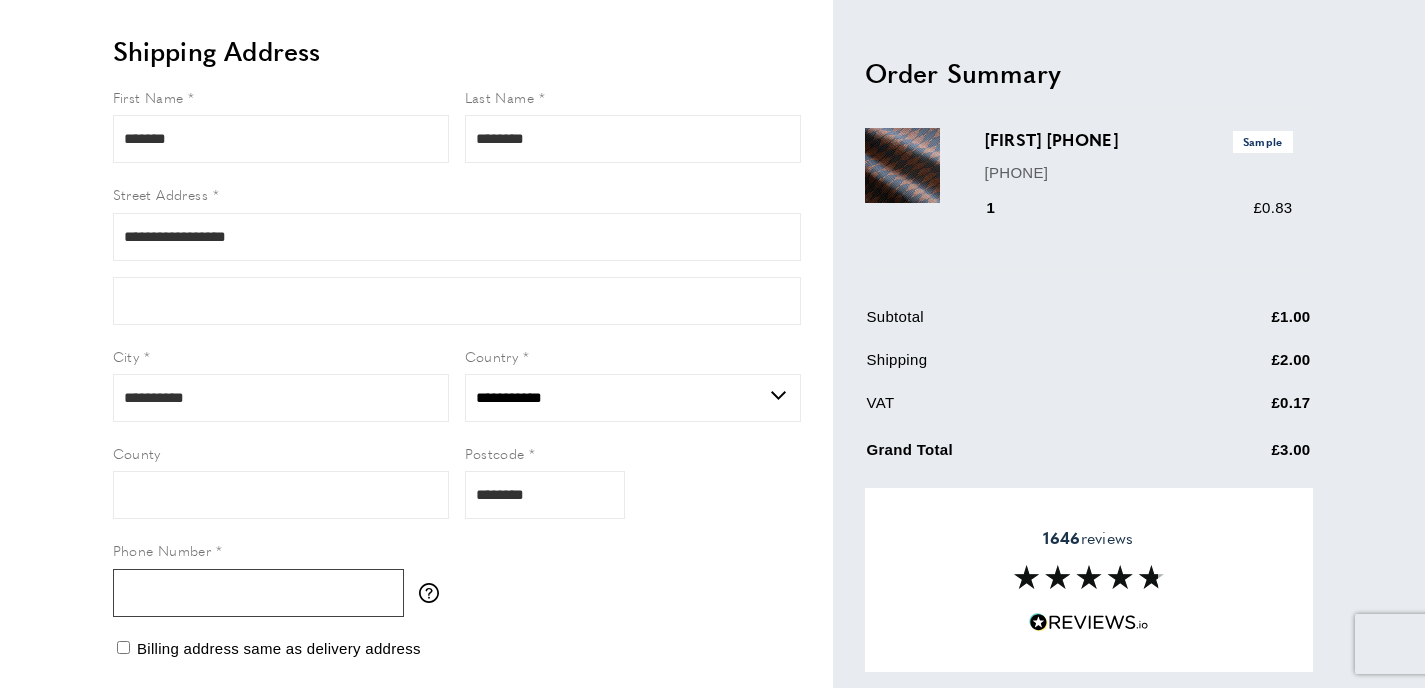 click on "Phone Number" at bounding box center (258, 593) 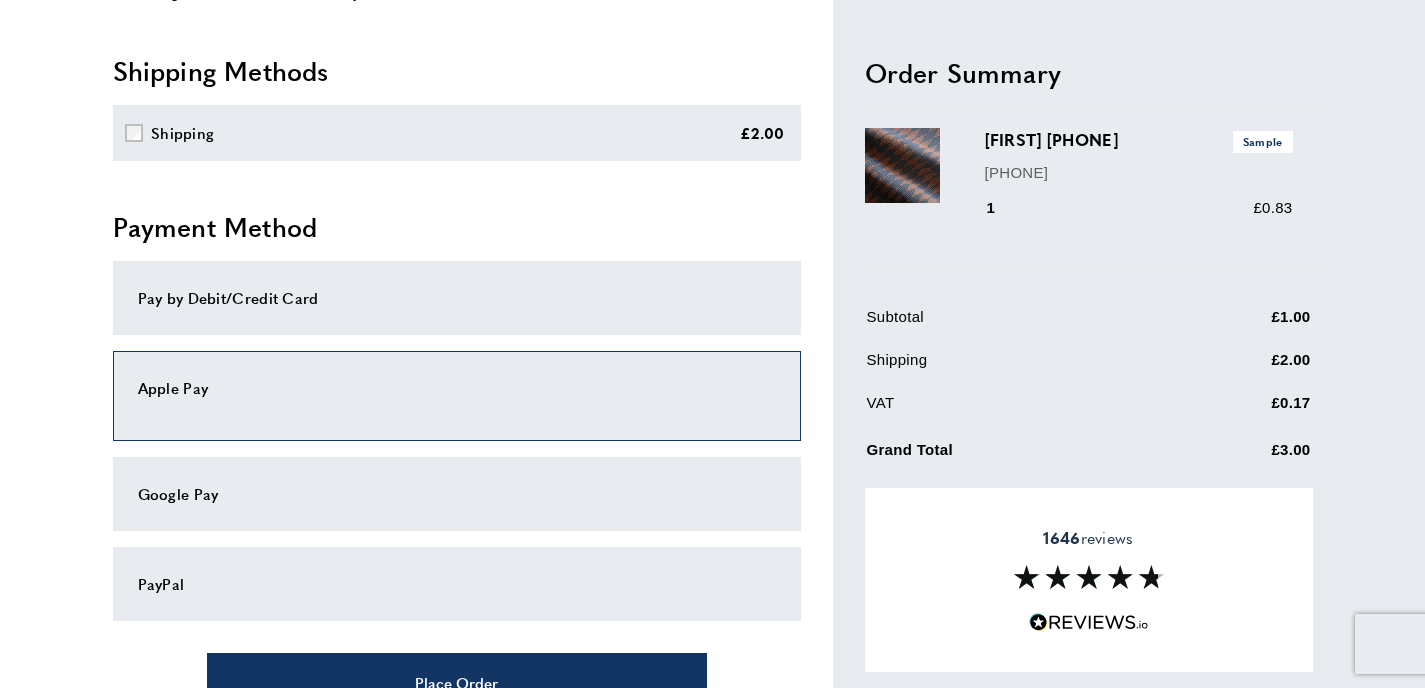 scroll, scrollTop: 858, scrollLeft: 0, axis: vertical 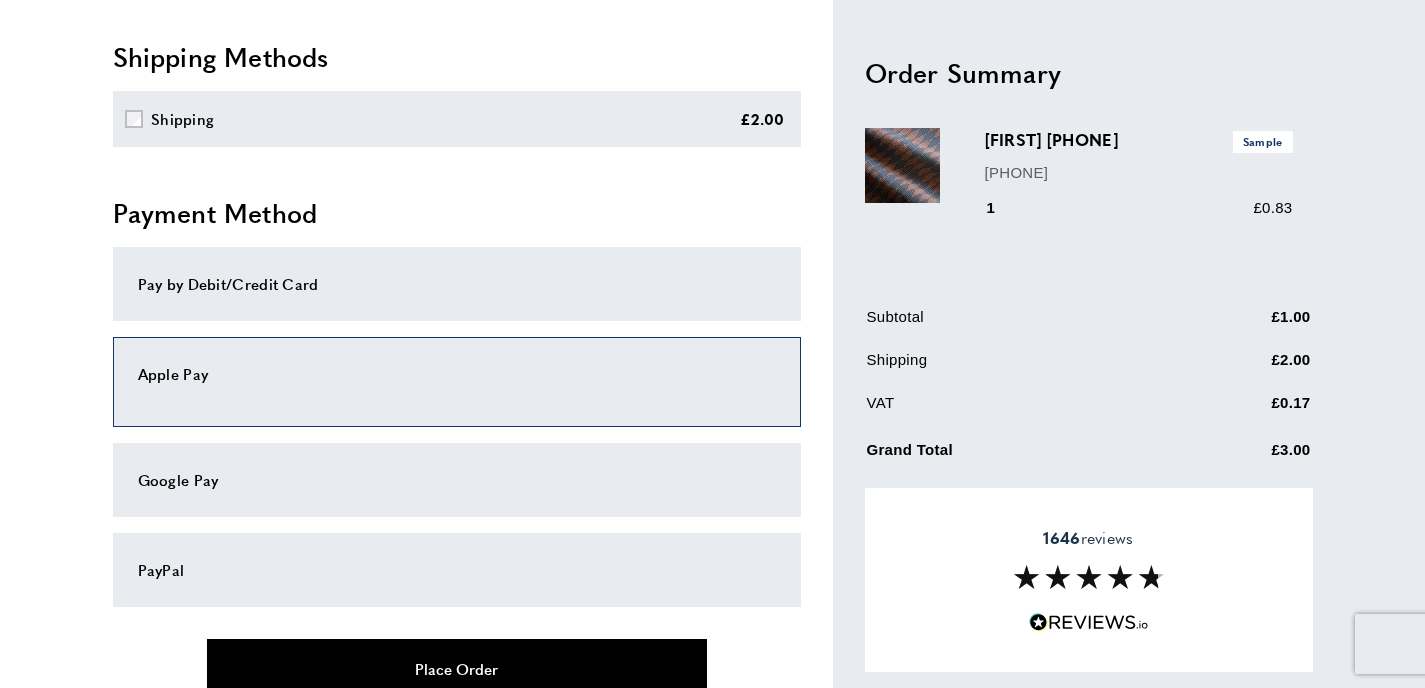 type on "**********" 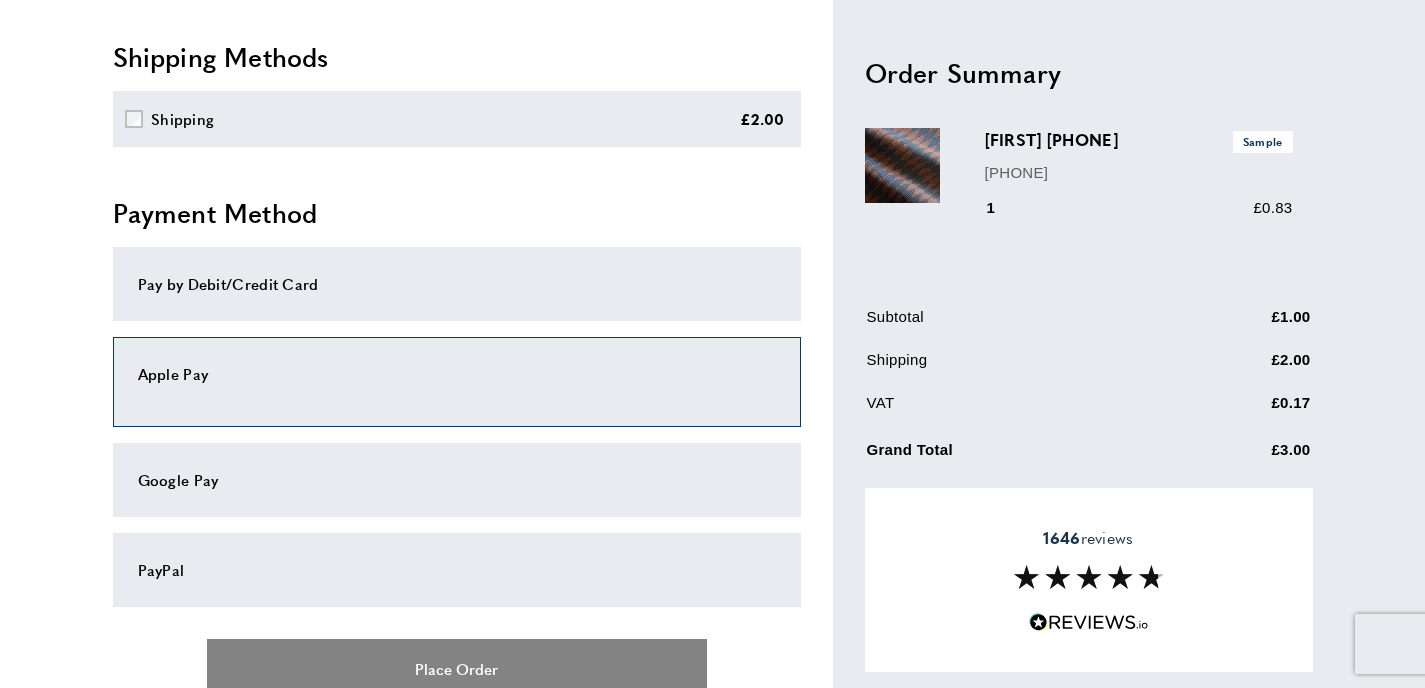 click on "Place Order" at bounding box center [457, 668] 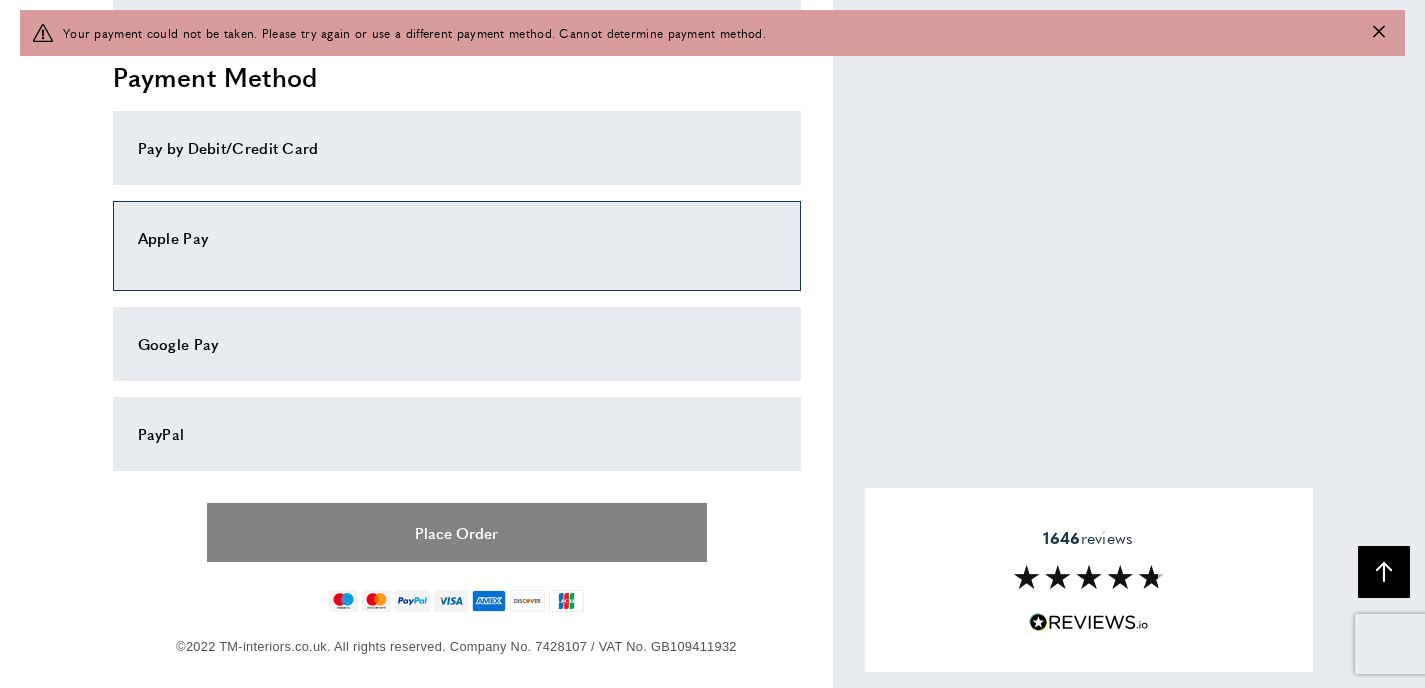 scroll, scrollTop: 1067, scrollLeft: 0, axis: vertical 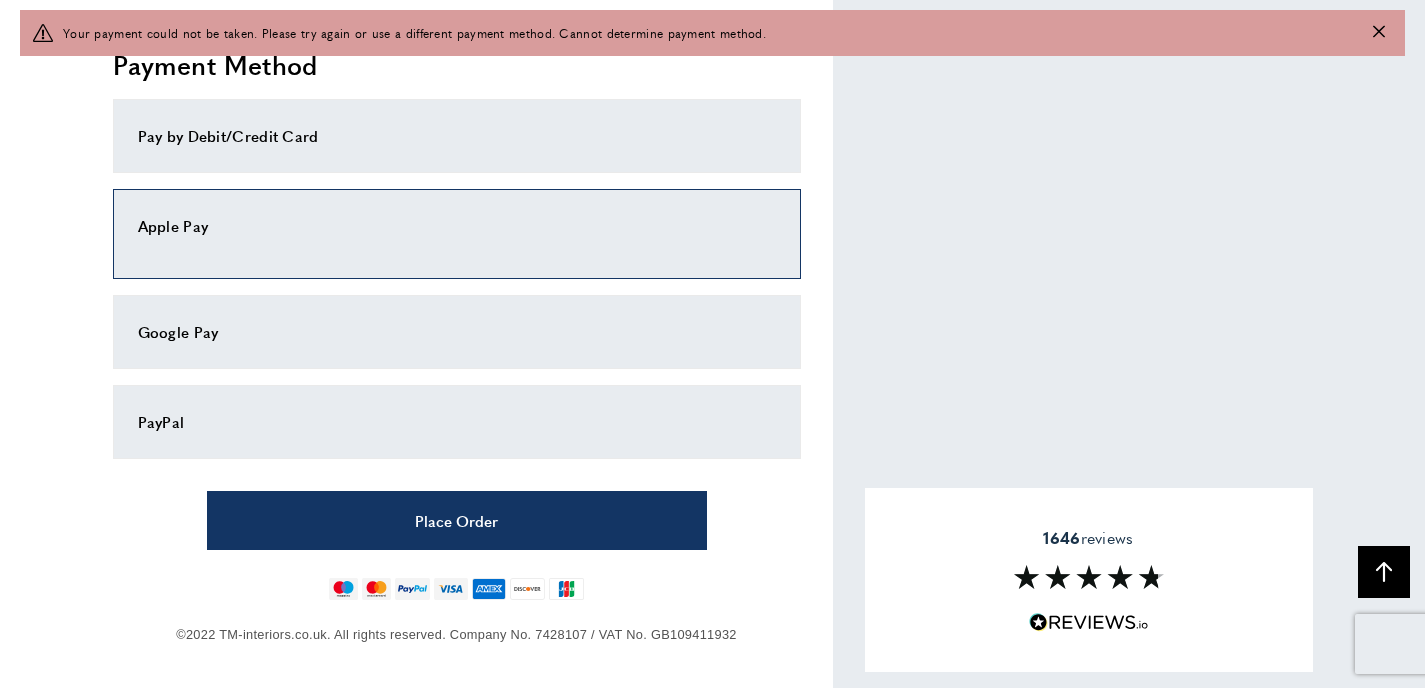 click on "Pay by Debit/Credit Card" at bounding box center [457, 136] 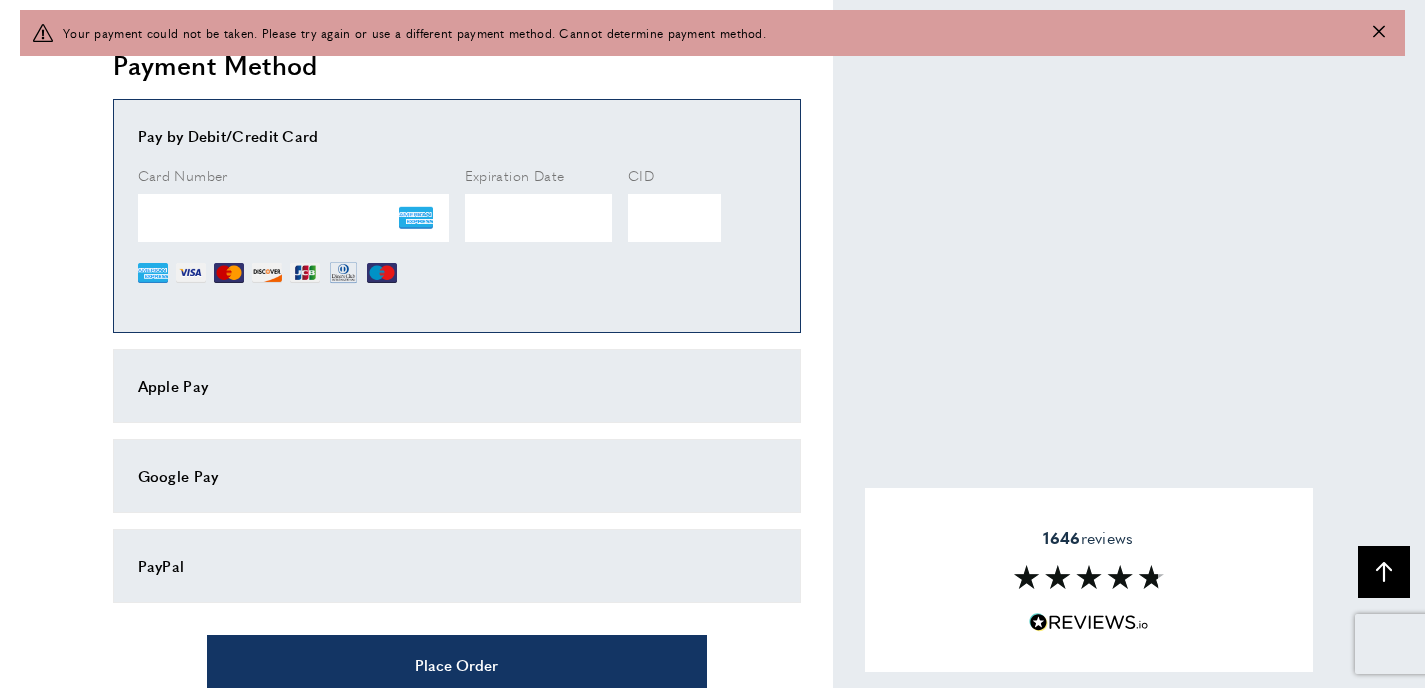 scroll, scrollTop: 1095, scrollLeft: 0, axis: vertical 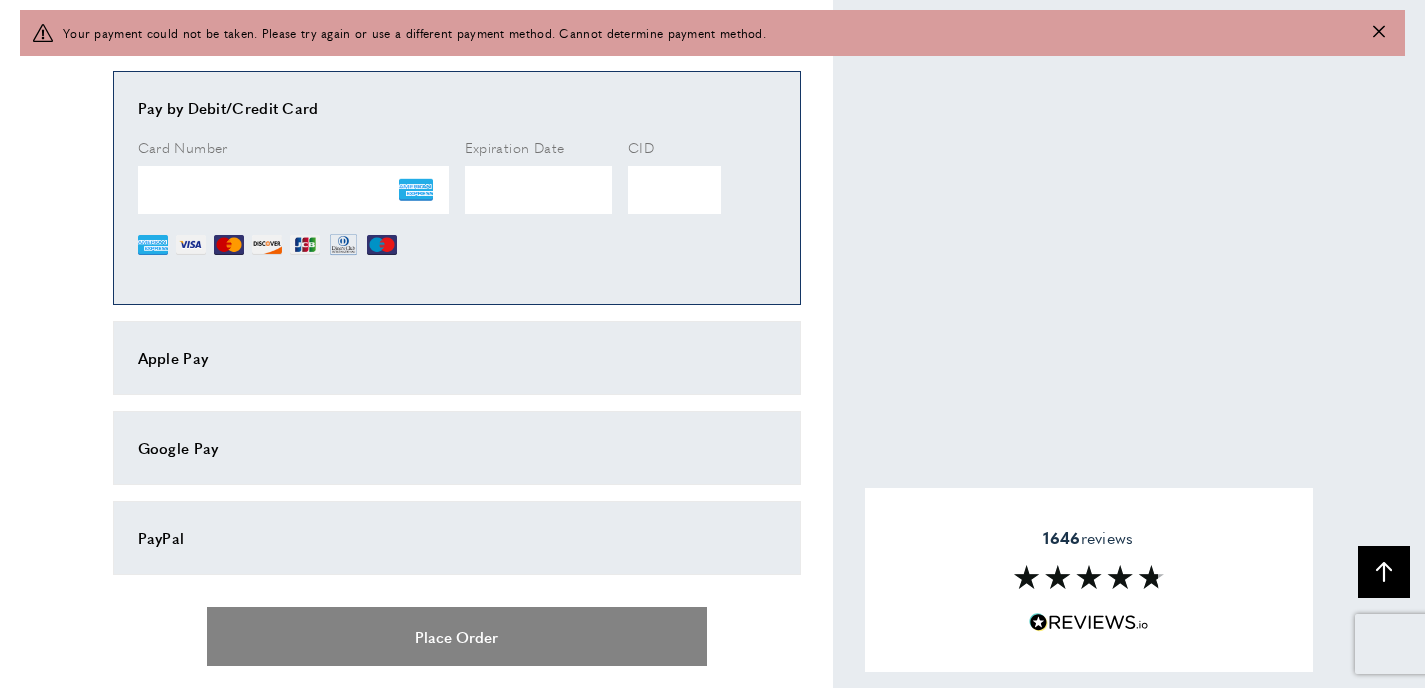 click on "Place Order" at bounding box center (457, 636) 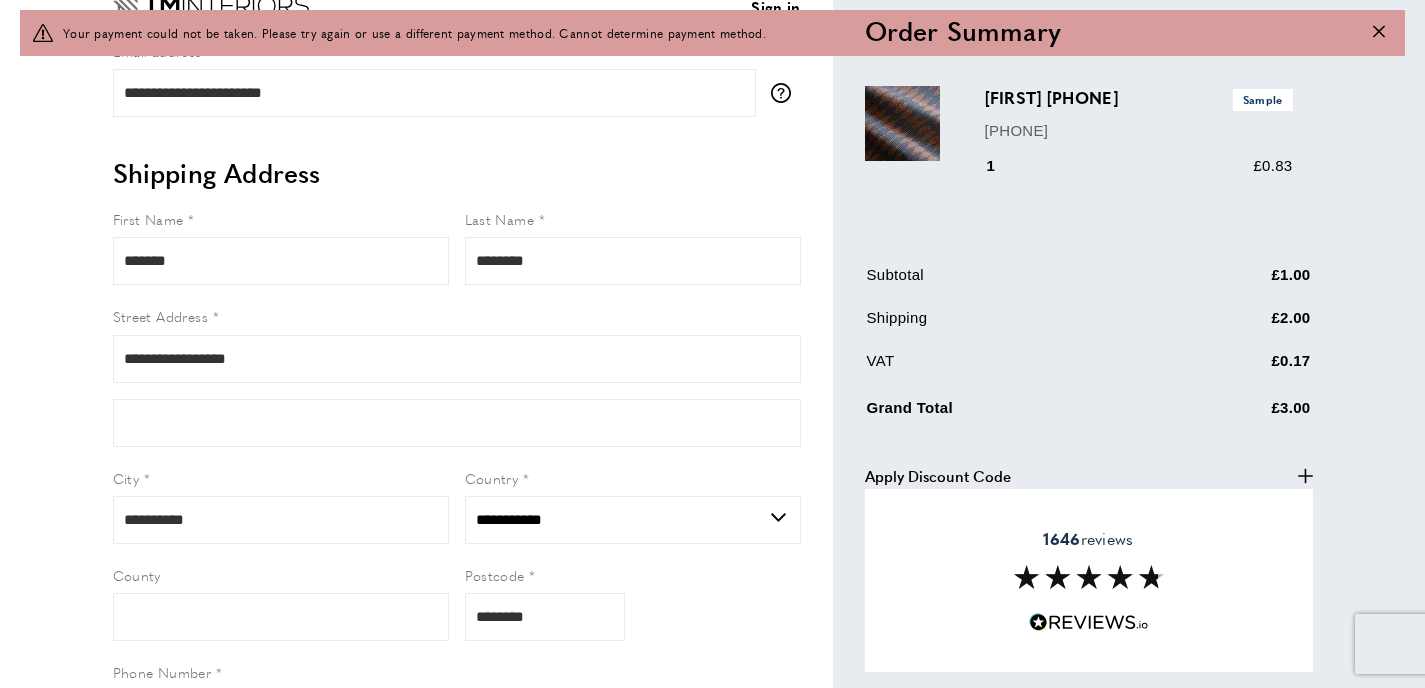 scroll, scrollTop: 0, scrollLeft: 0, axis: both 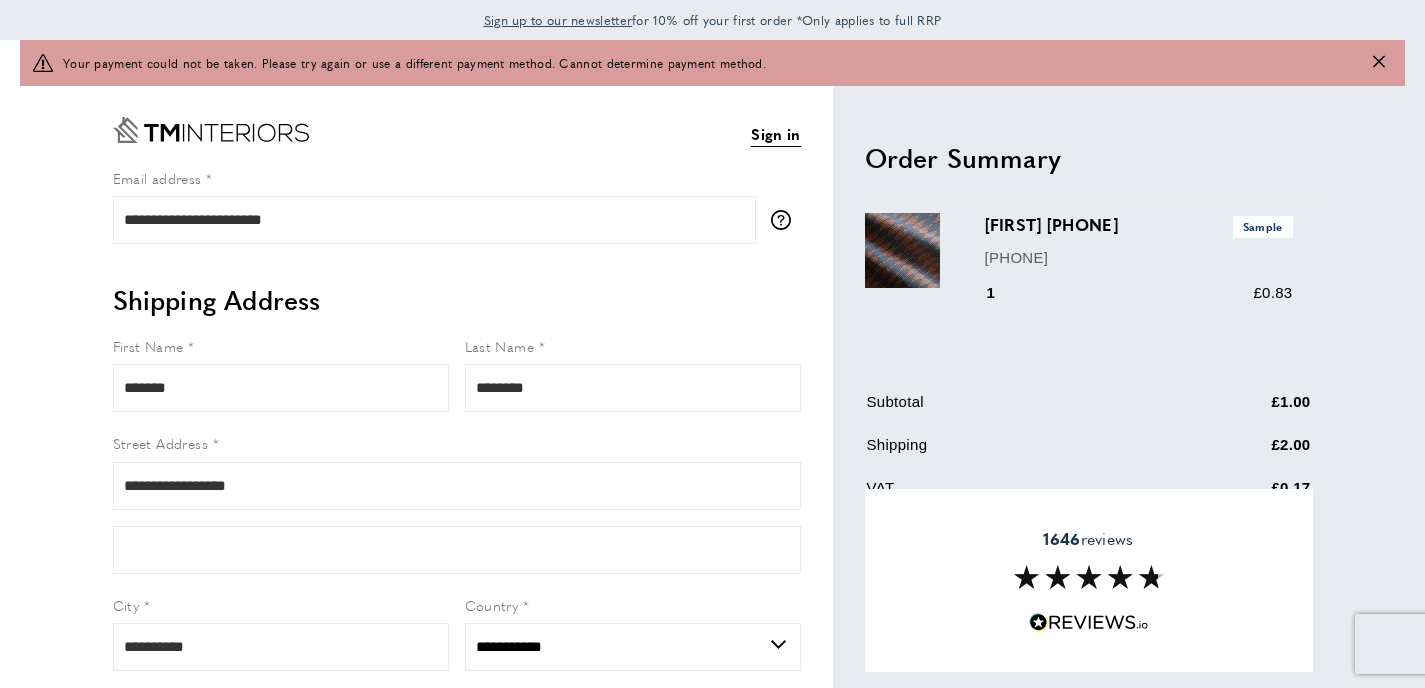 click at bounding box center [1379, 62] 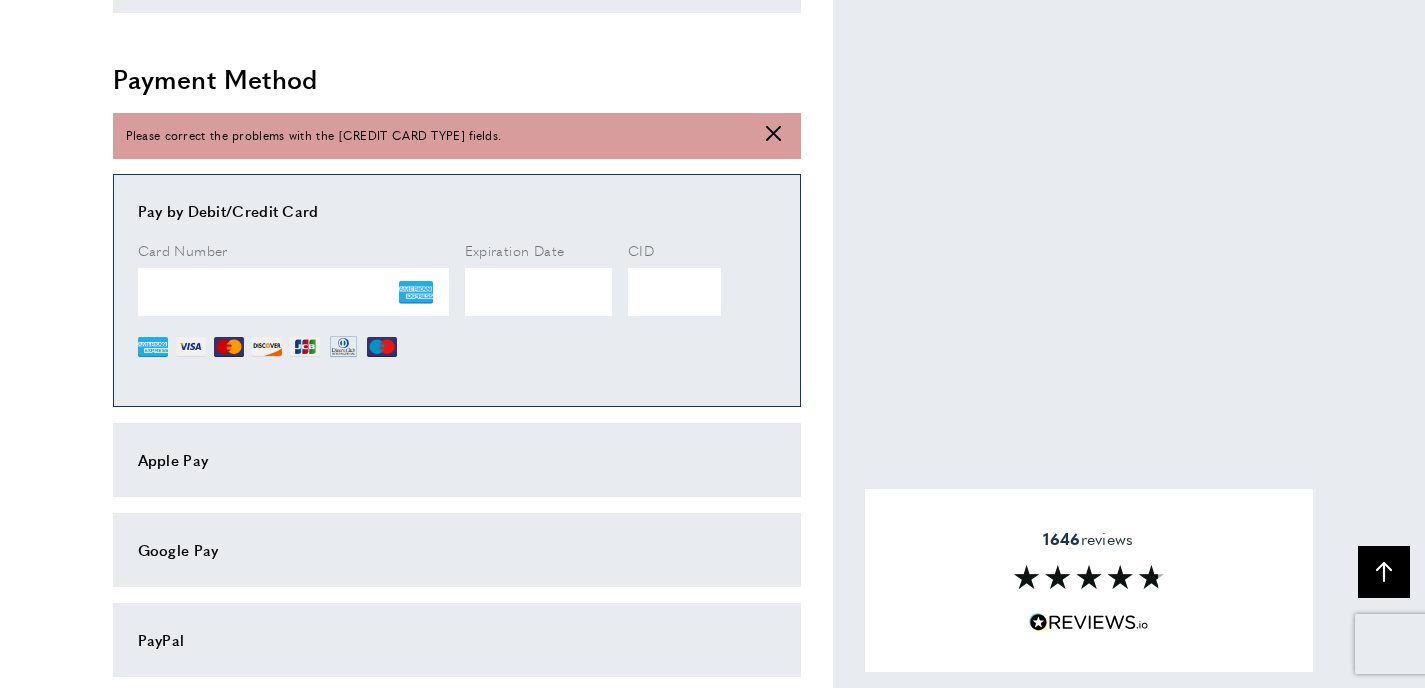 scroll, scrollTop: 1065, scrollLeft: 0, axis: vertical 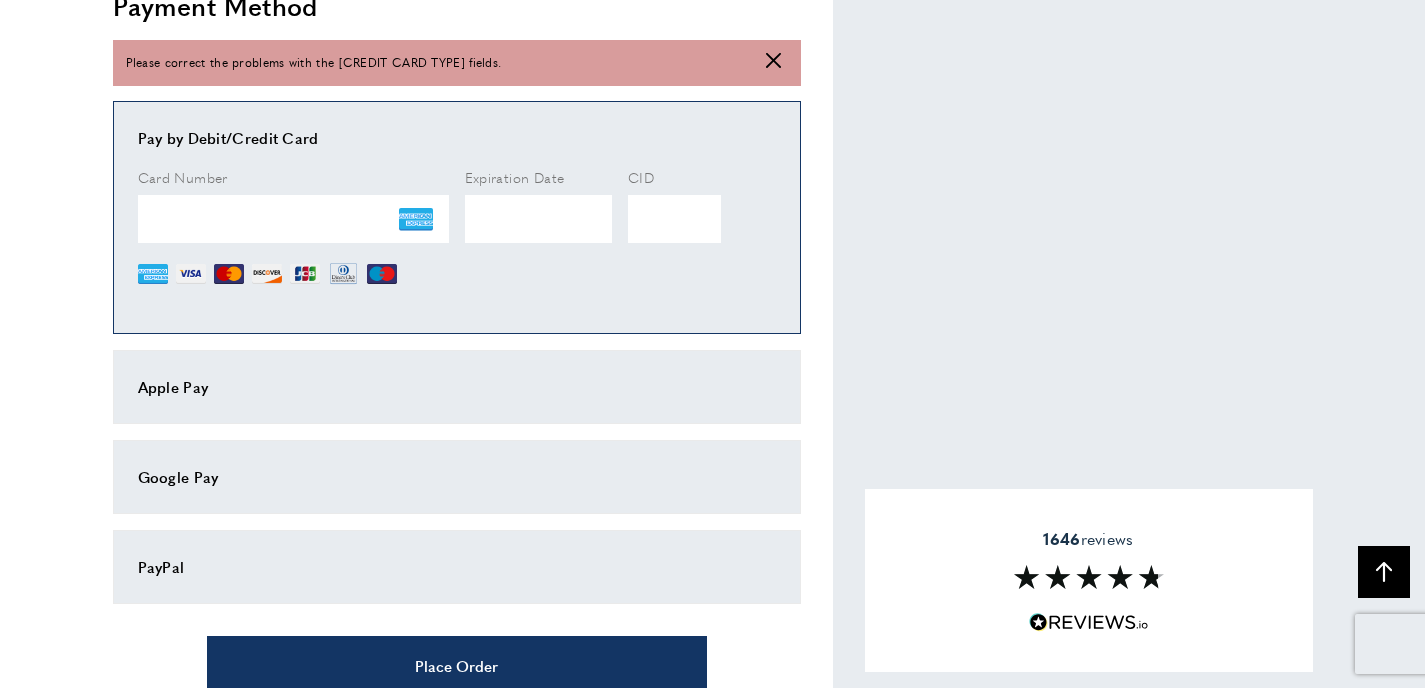 click on "Order Summary
cross
Kikko 490-784
Sample
490-784
1" at bounding box center (1073, -94) 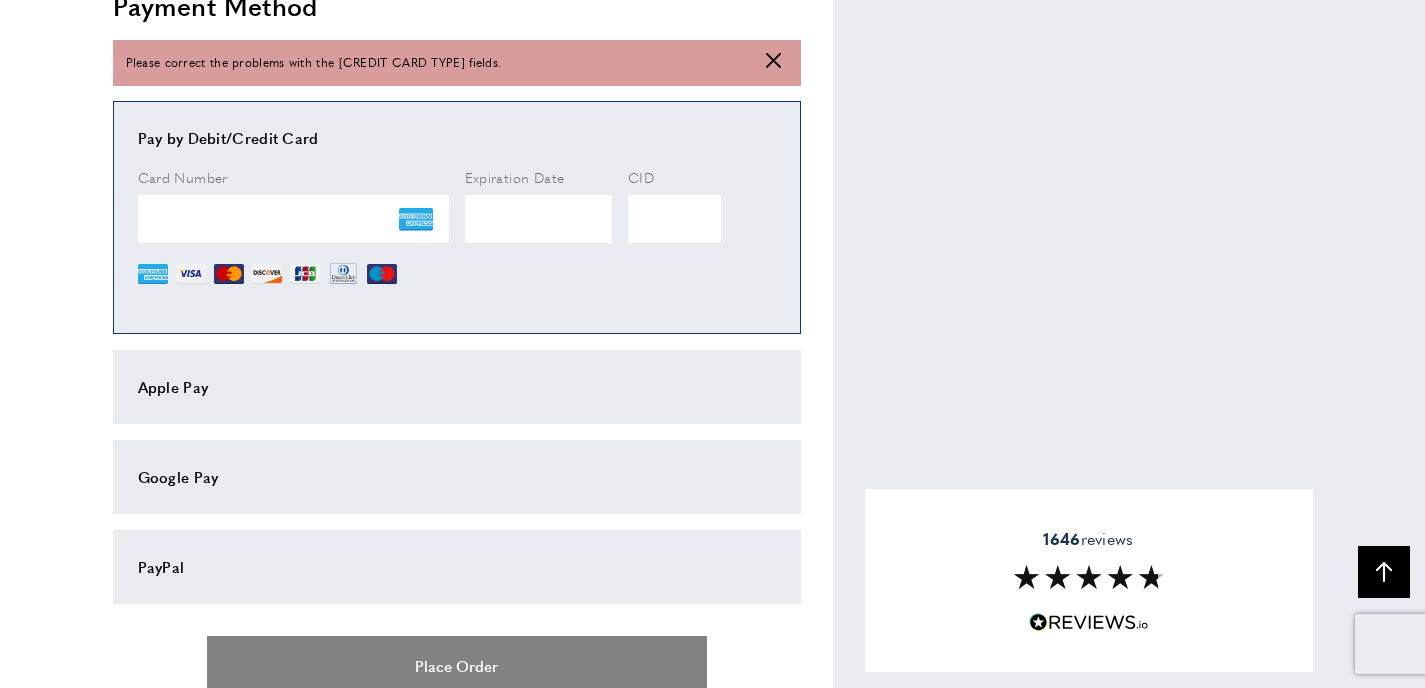 click on "Place Order" at bounding box center [457, 665] 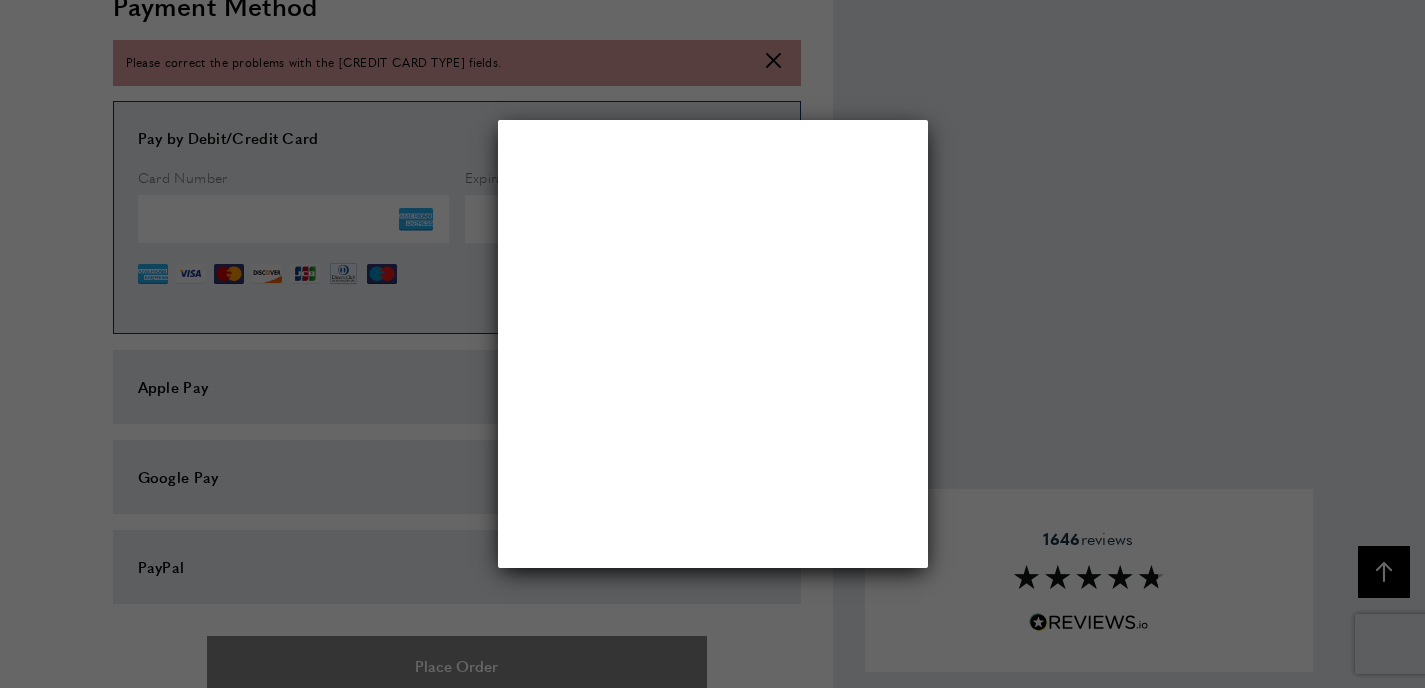 scroll, scrollTop: 0, scrollLeft: 0, axis: both 